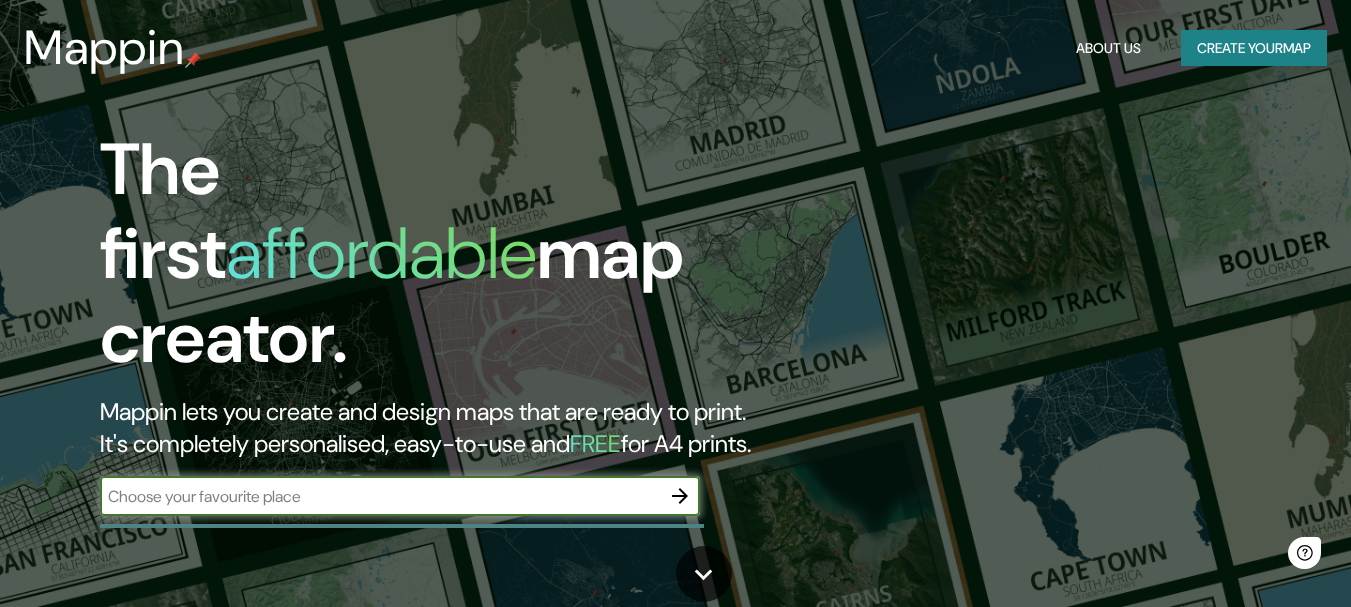 scroll, scrollTop: 0, scrollLeft: 0, axis: both 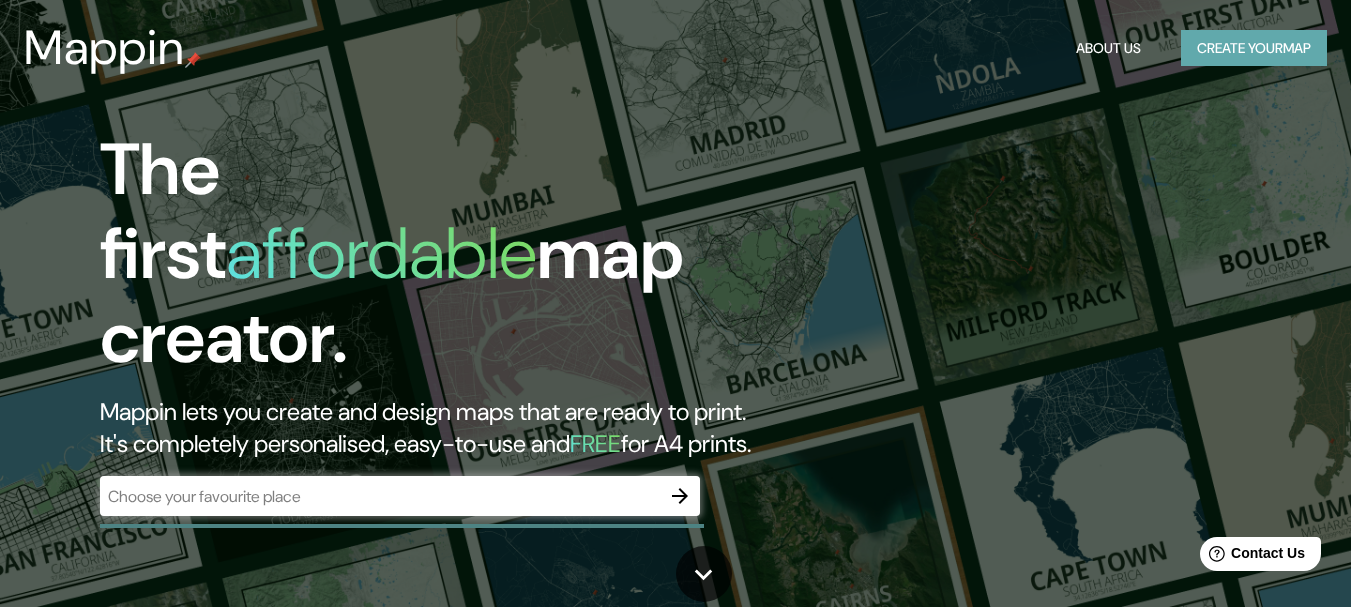 click on "Create your   map" at bounding box center [1254, 48] 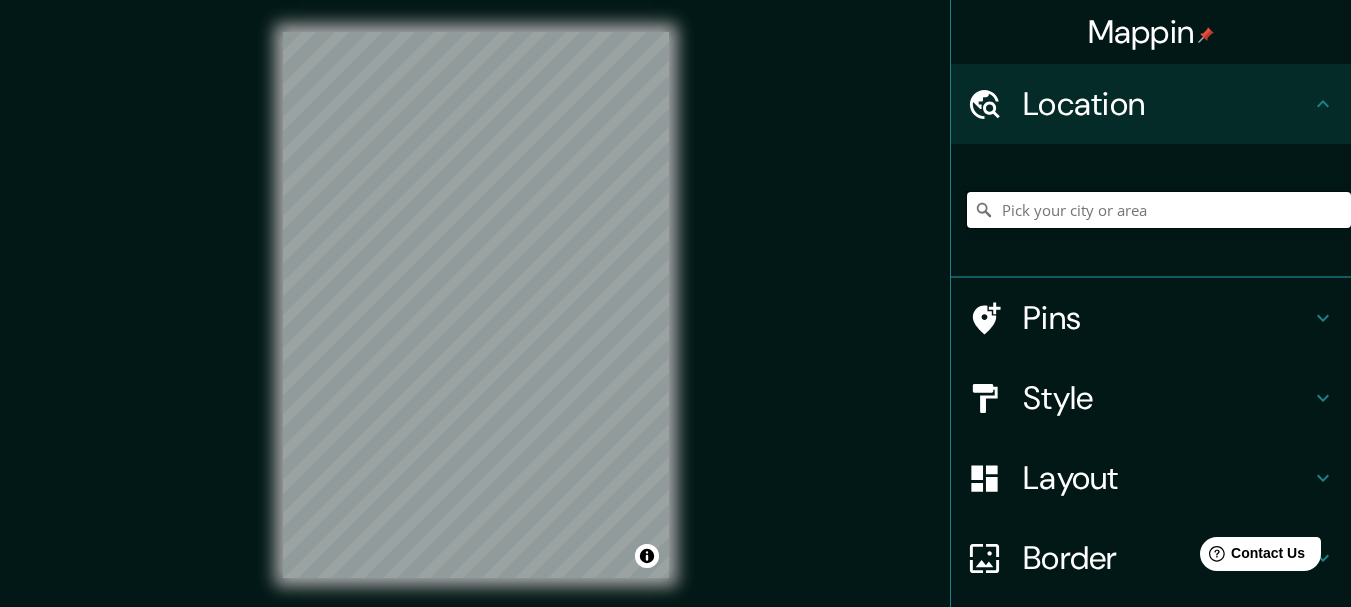 click at bounding box center [1159, 210] 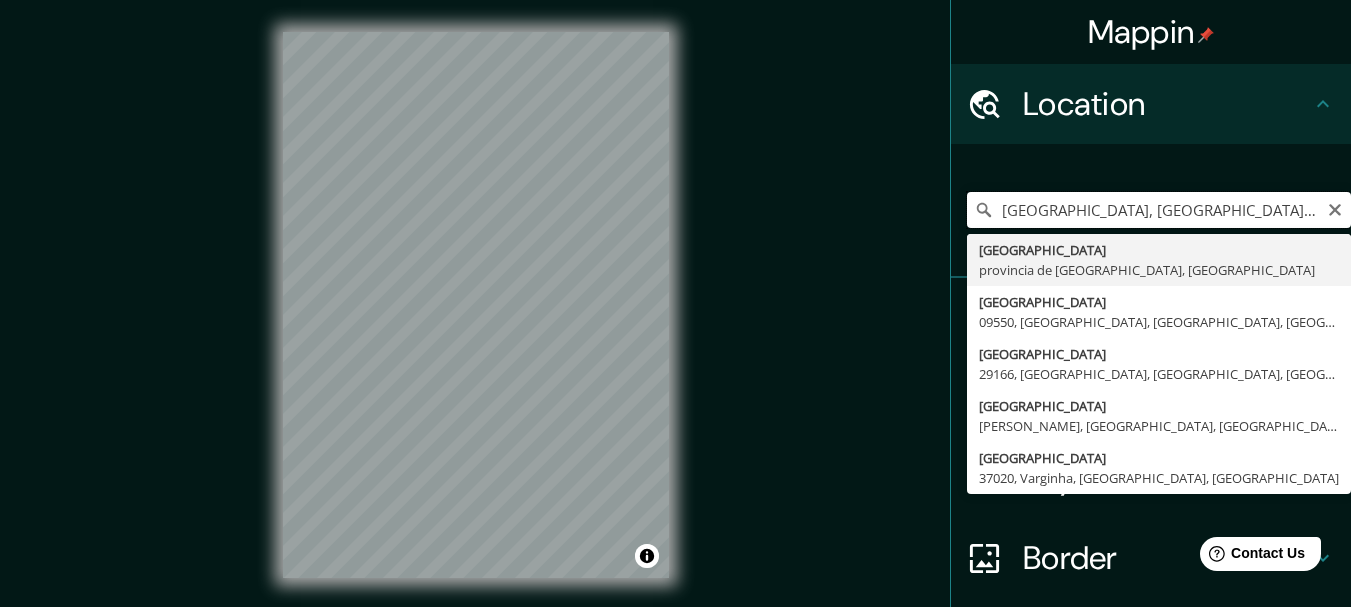 type on "[GEOGRAPHIC_DATA], [GEOGRAPHIC_DATA], [GEOGRAPHIC_DATA]" 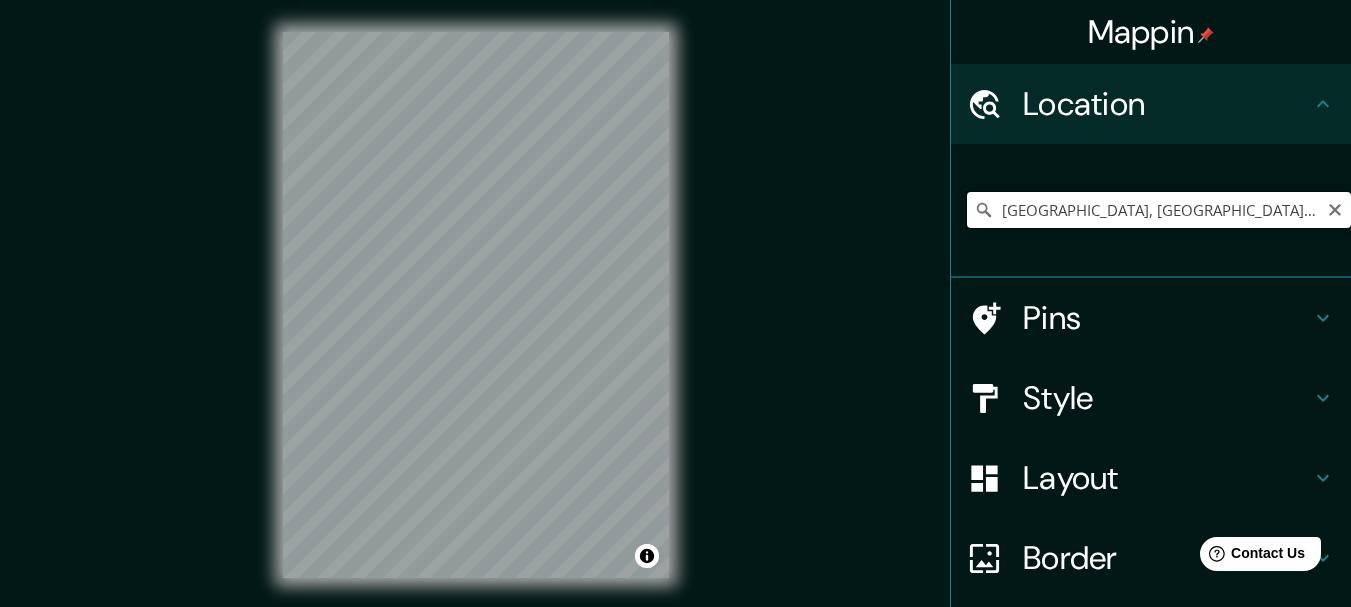 click on "[GEOGRAPHIC_DATA], [GEOGRAPHIC_DATA], [GEOGRAPHIC_DATA]" at bounding box center [1159, 210] 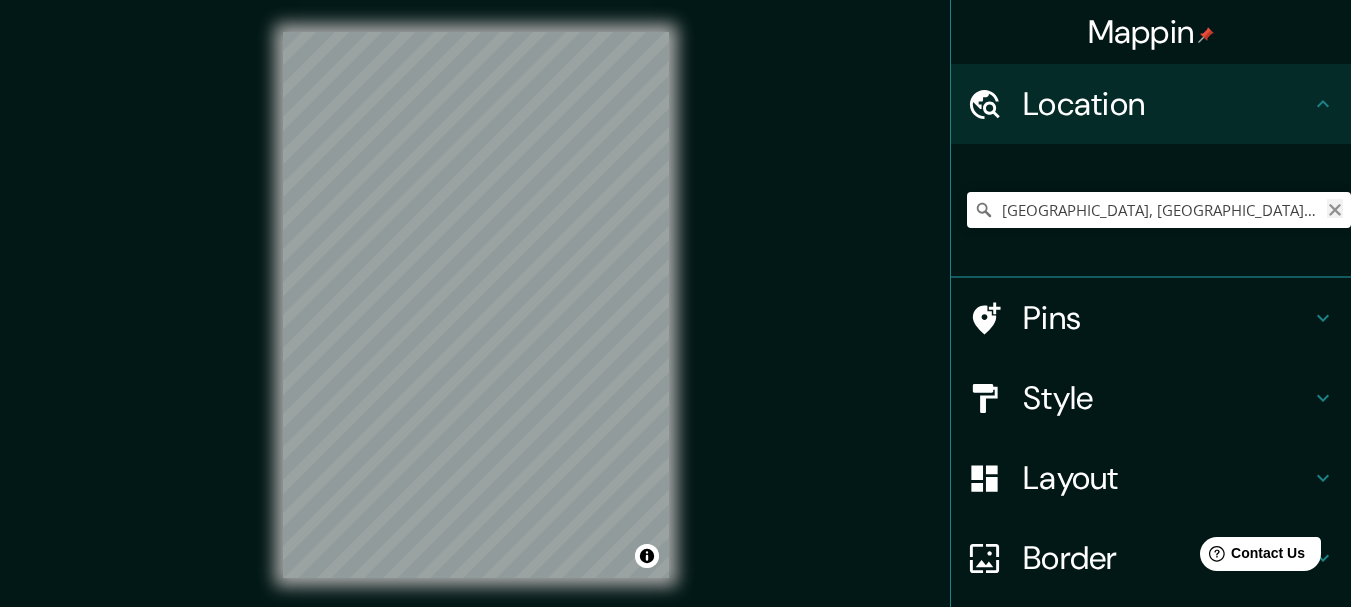 click 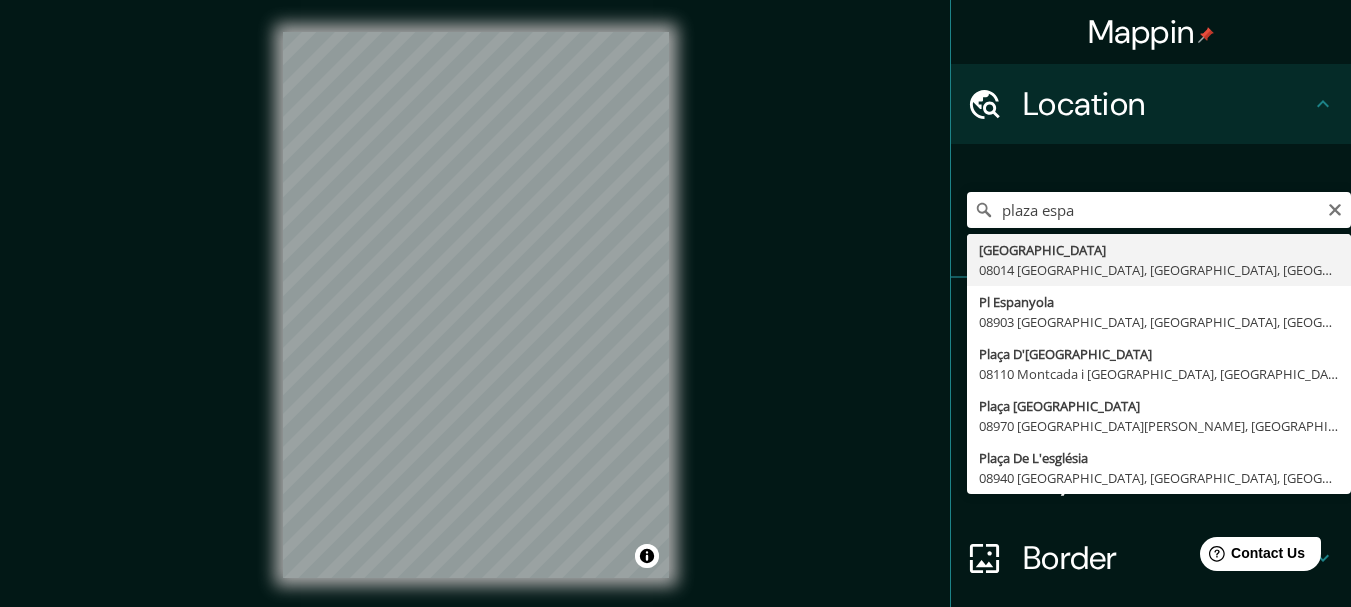 type on "[GEOGRAPHIC_DATA] [GEOGRAPHIC_DATA], [GEOGRAPHIC_DATA], [GEOGRAPHIC_DATA]" 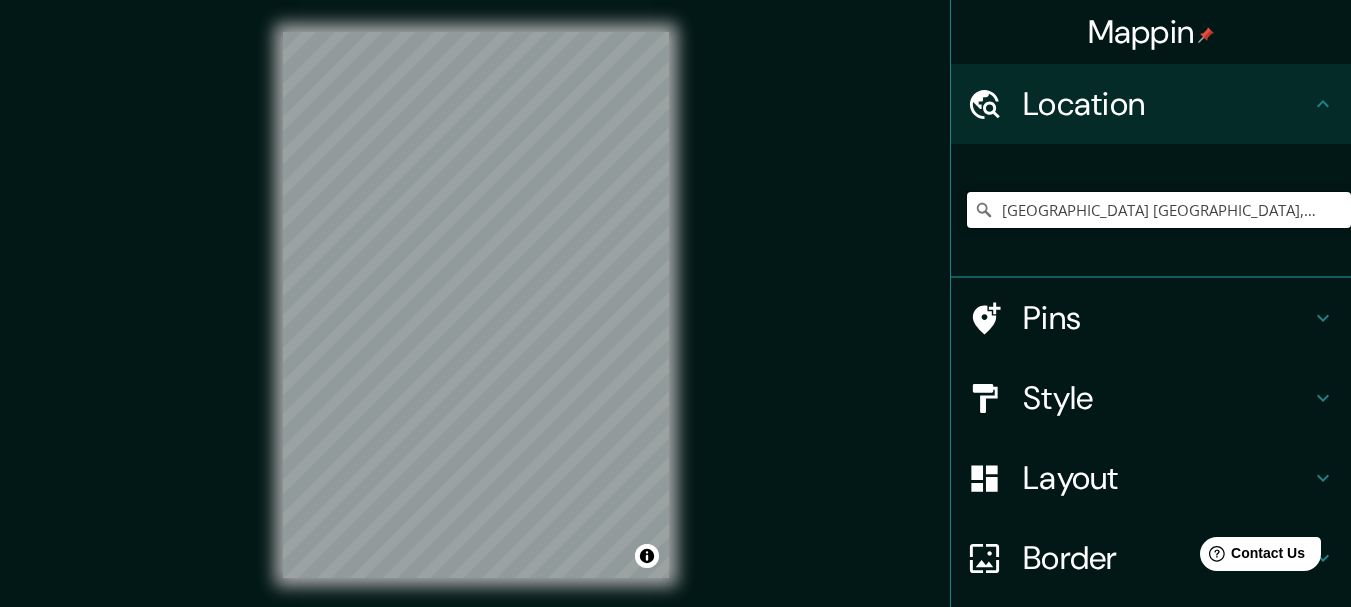 scroll, scrollTop: 0, scrollLeft: 0, axis: both 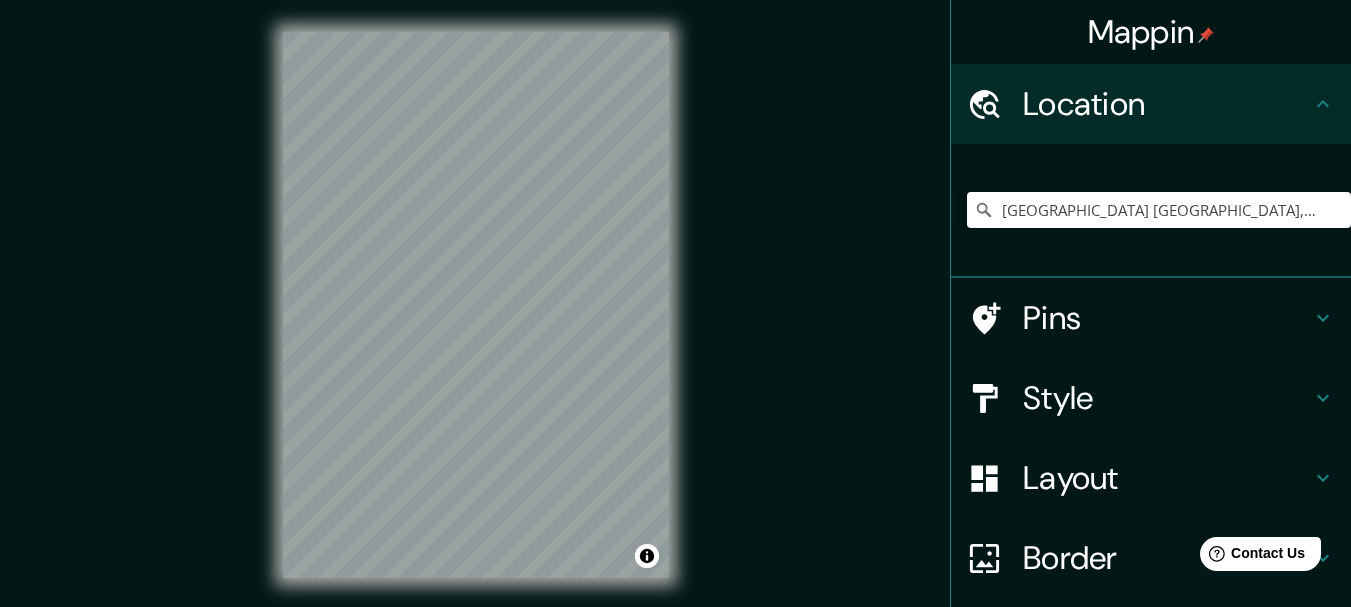 click 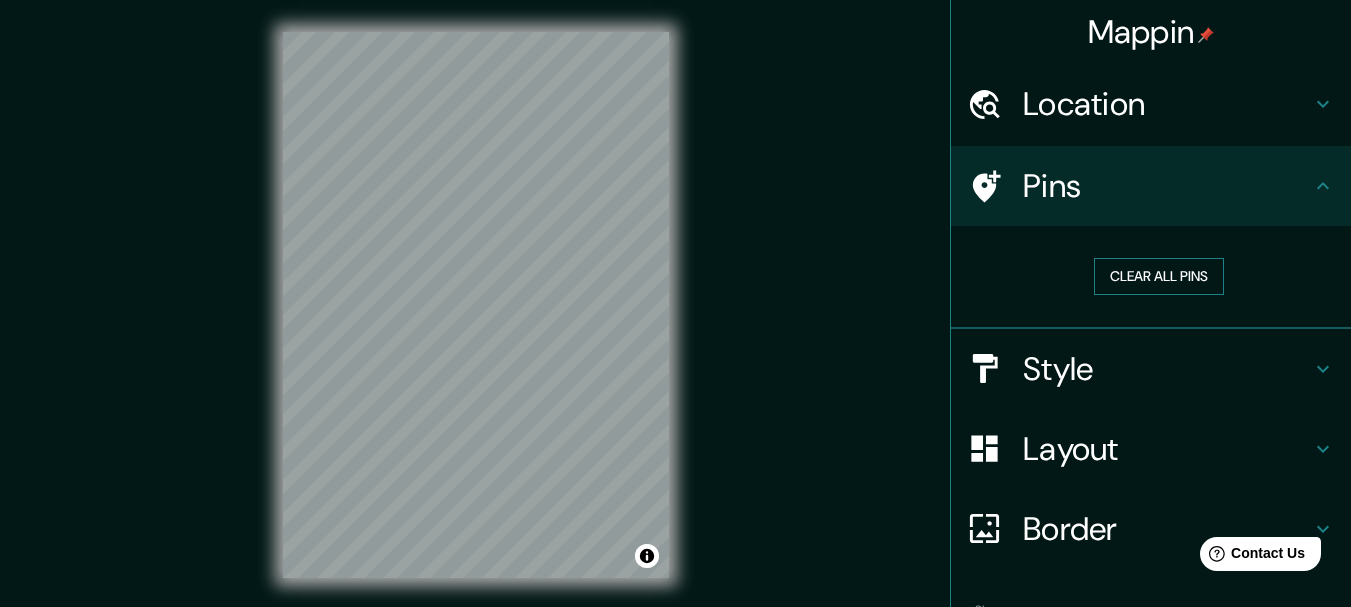 click on "Clear all pins" at bounding box center [1159, 276] 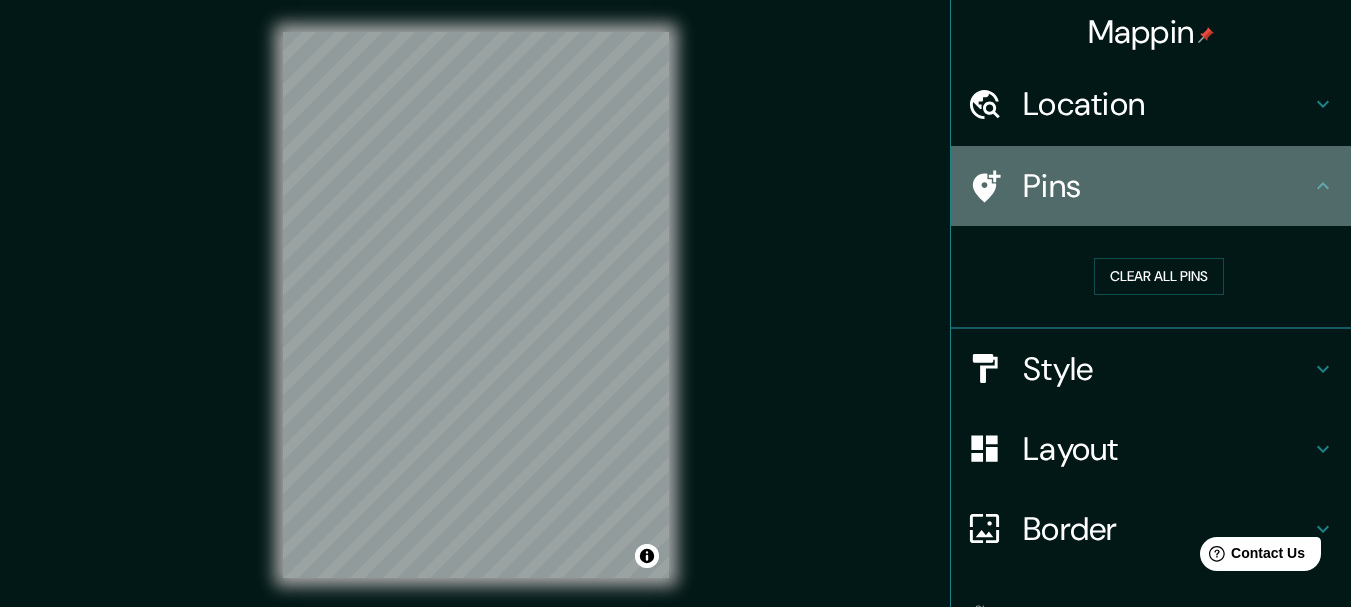 click on "Pins" at bounding box center [1167, 186] 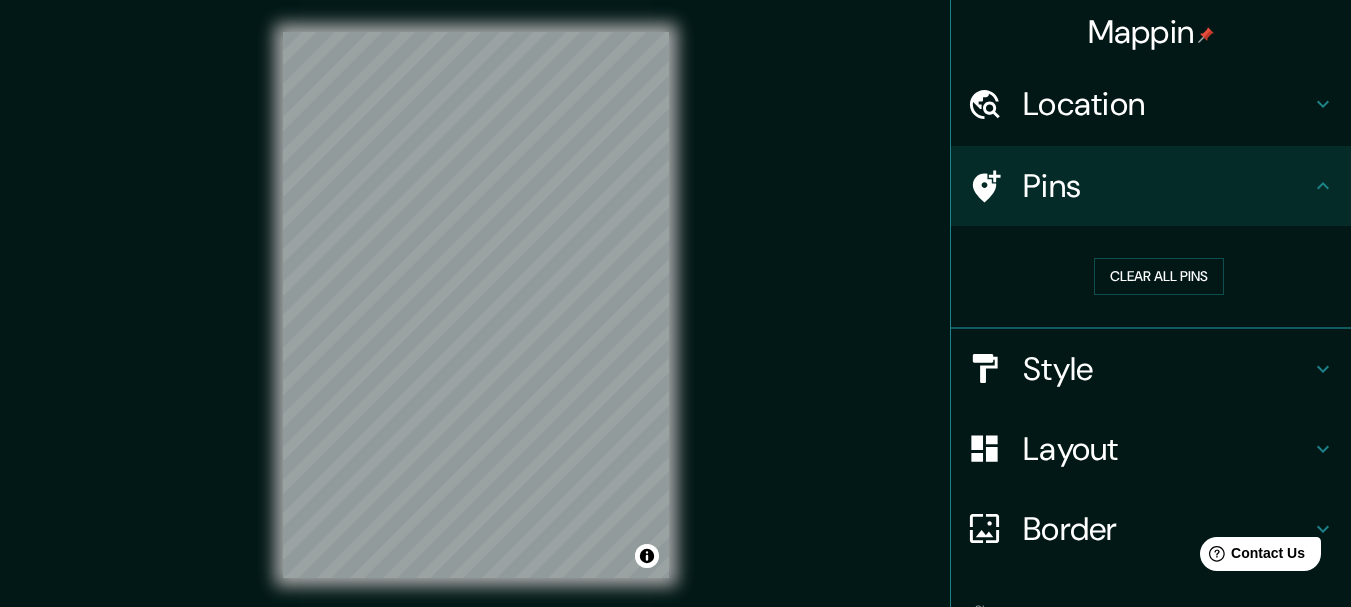 click 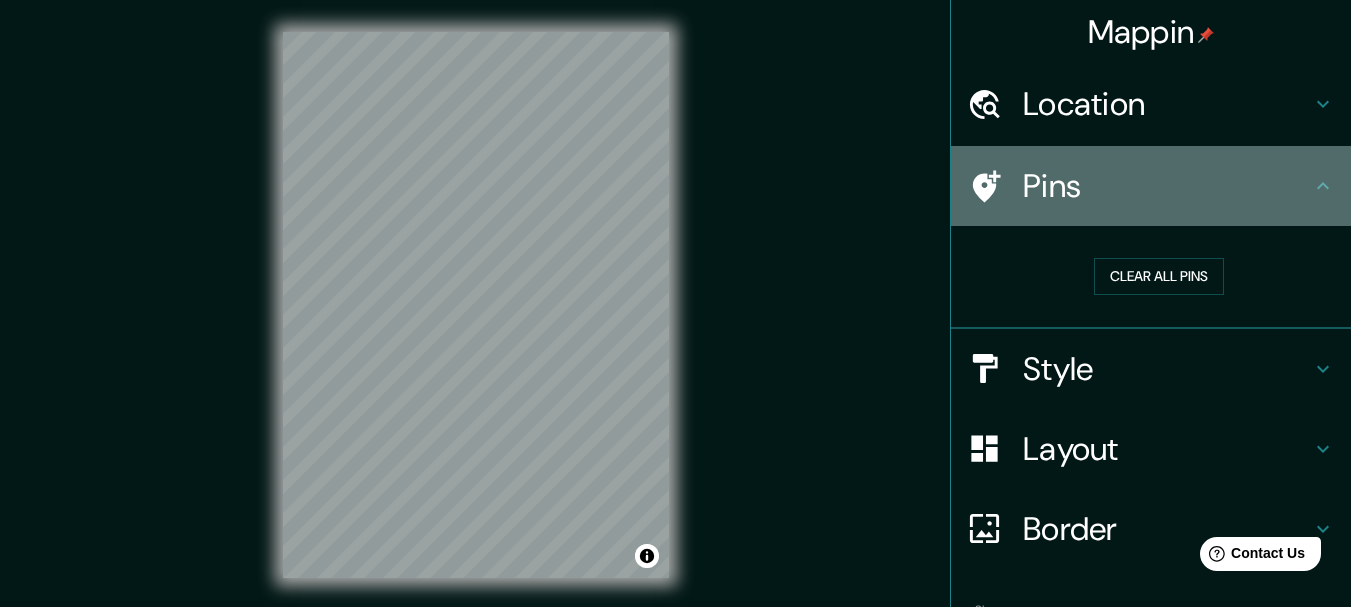 click 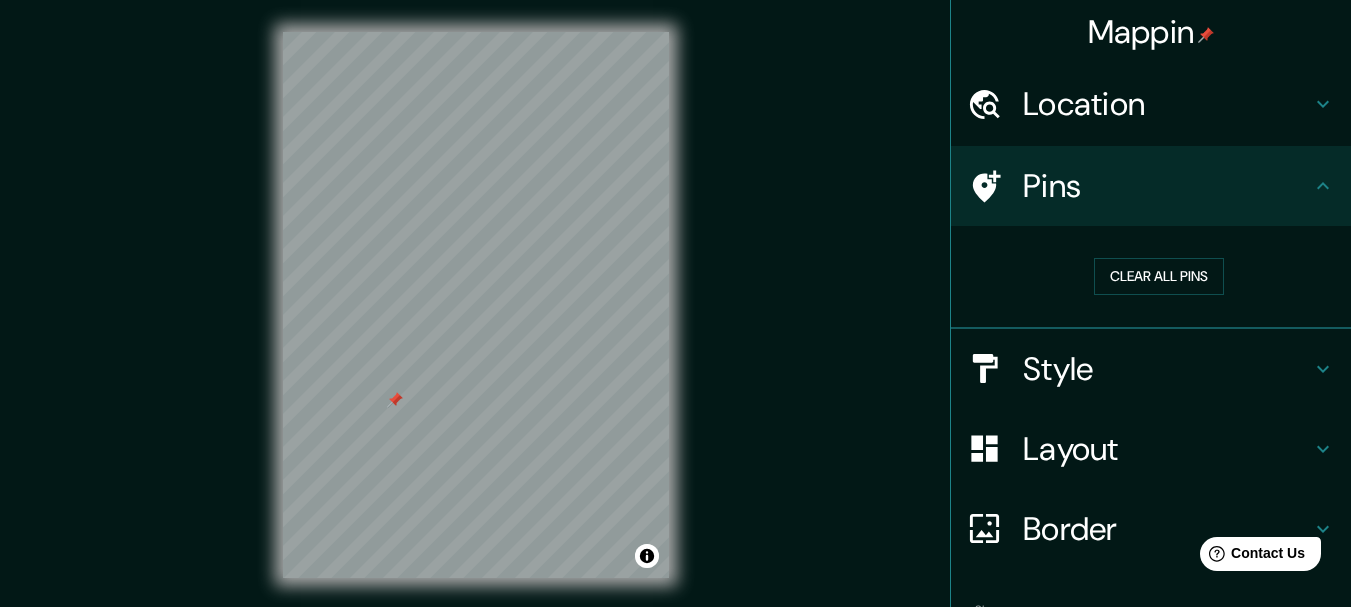 click at bounding box center (395, 400) 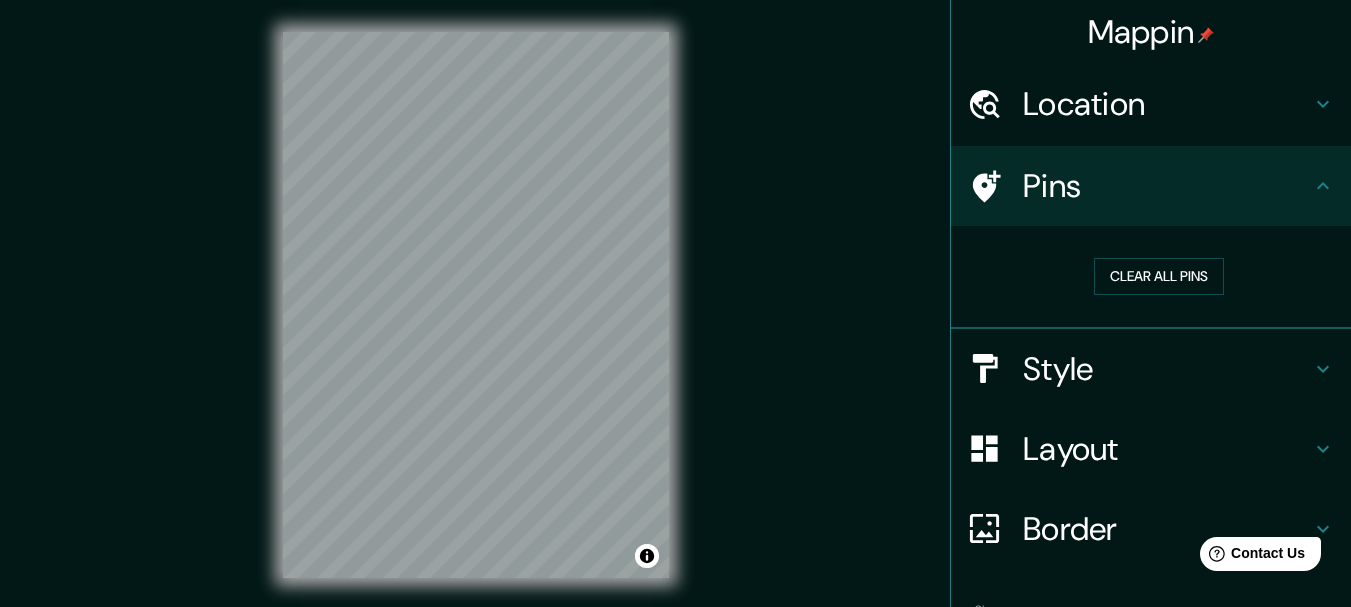click on "Style" at bounding box center (1151, 369) 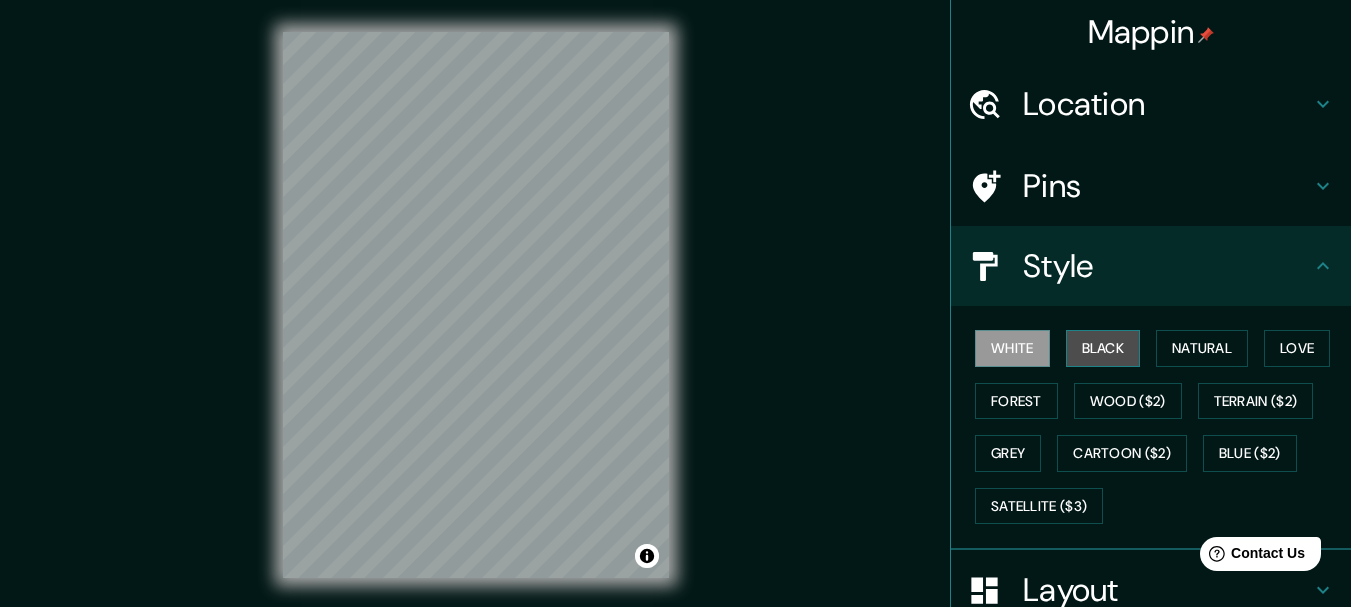 click on "Black" at bounding box center (1103, 348) 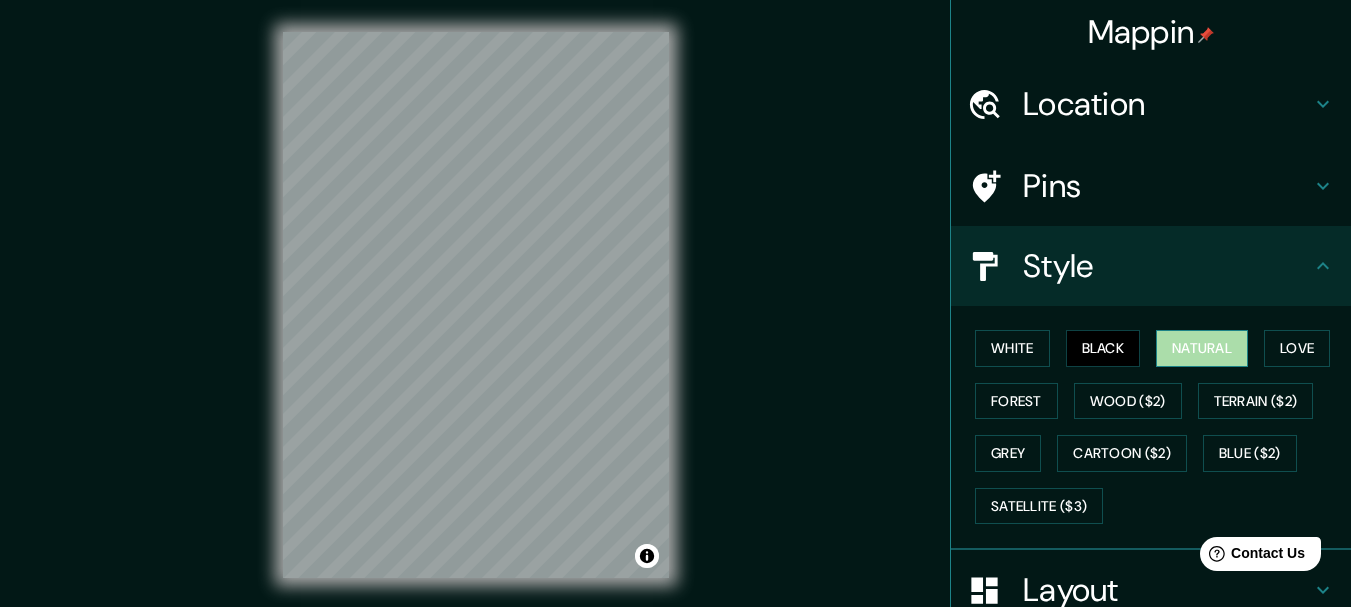 click on "Natural" at bounding box center [1202, 348] 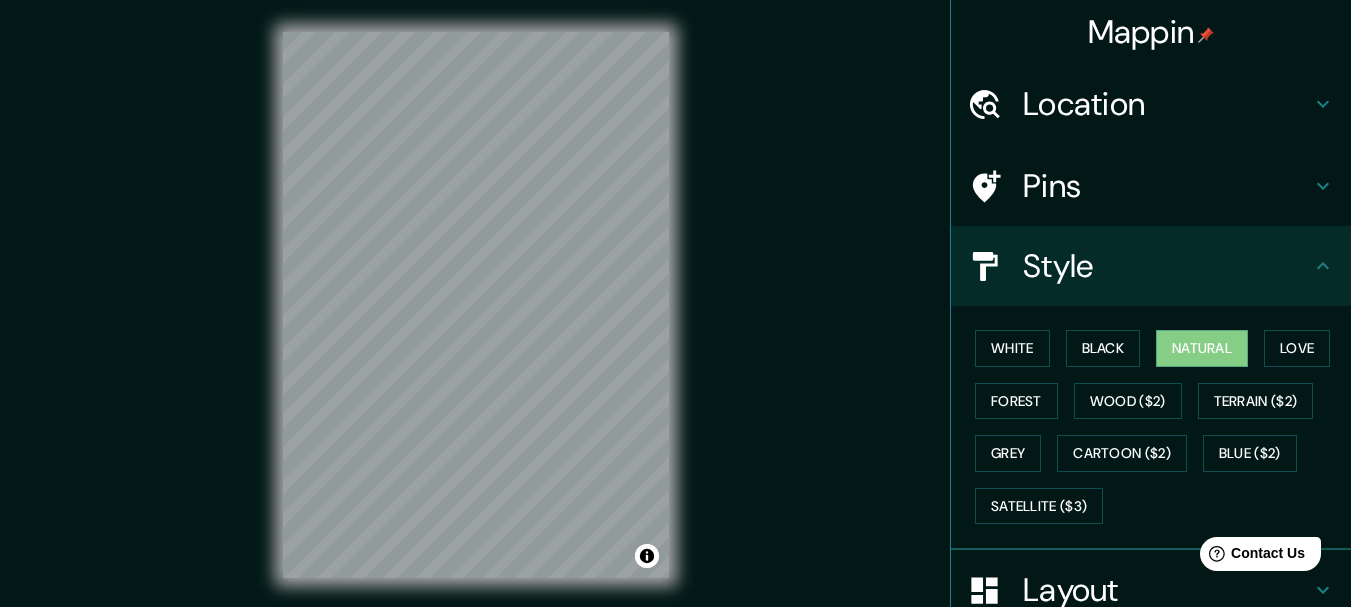 click on "White Black Natural Love Forest Wood ($2) Terrain ($2) Grey Cartoon ($2) Blue ($2) Satellite ($3)" at bounding box center [1159, 427] 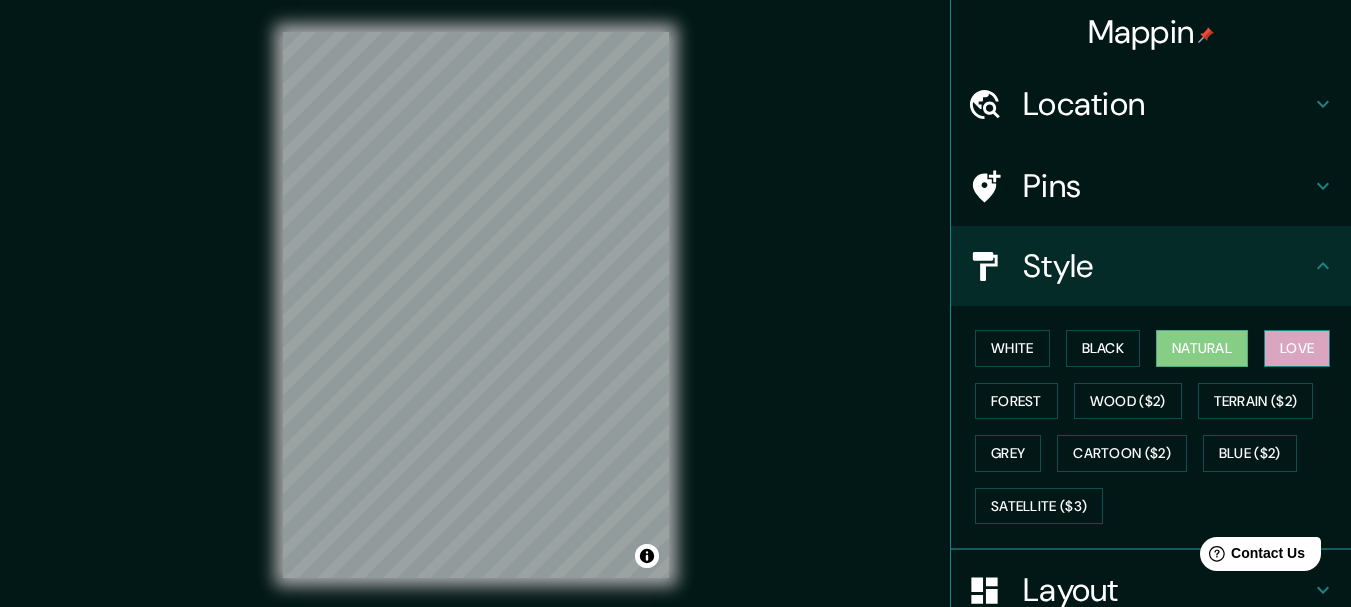 click on "Love" at bounding box center (1297, 348) 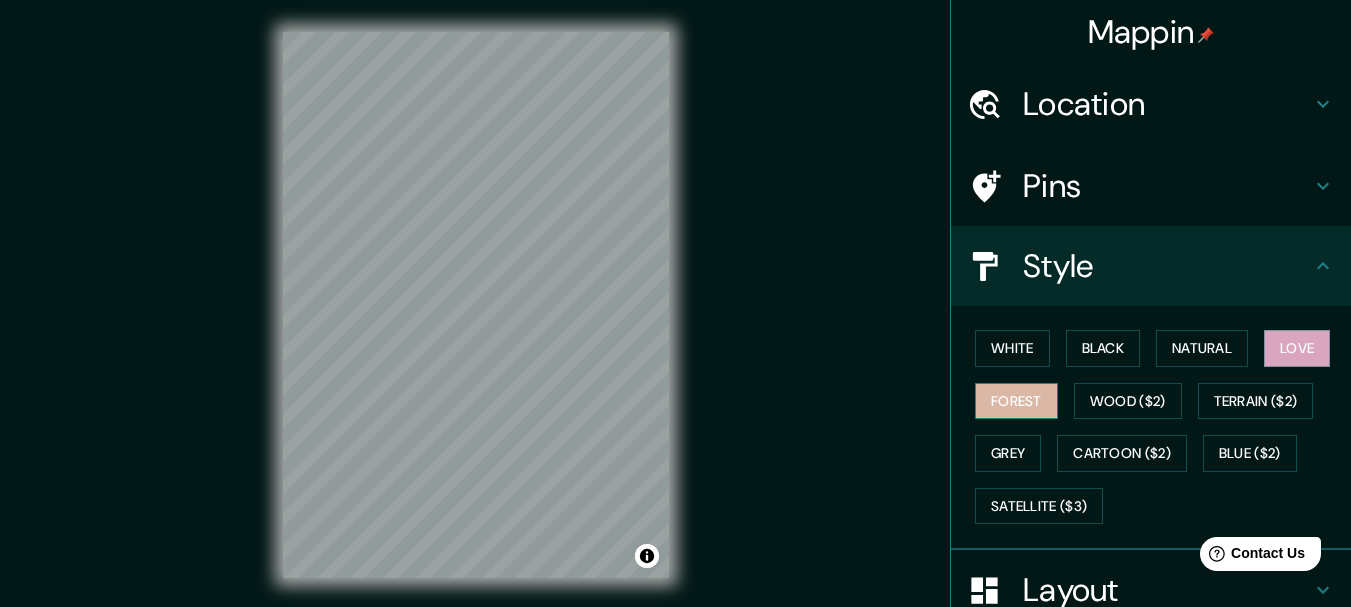 click on "Forest" at bounding box center [1016, 401] 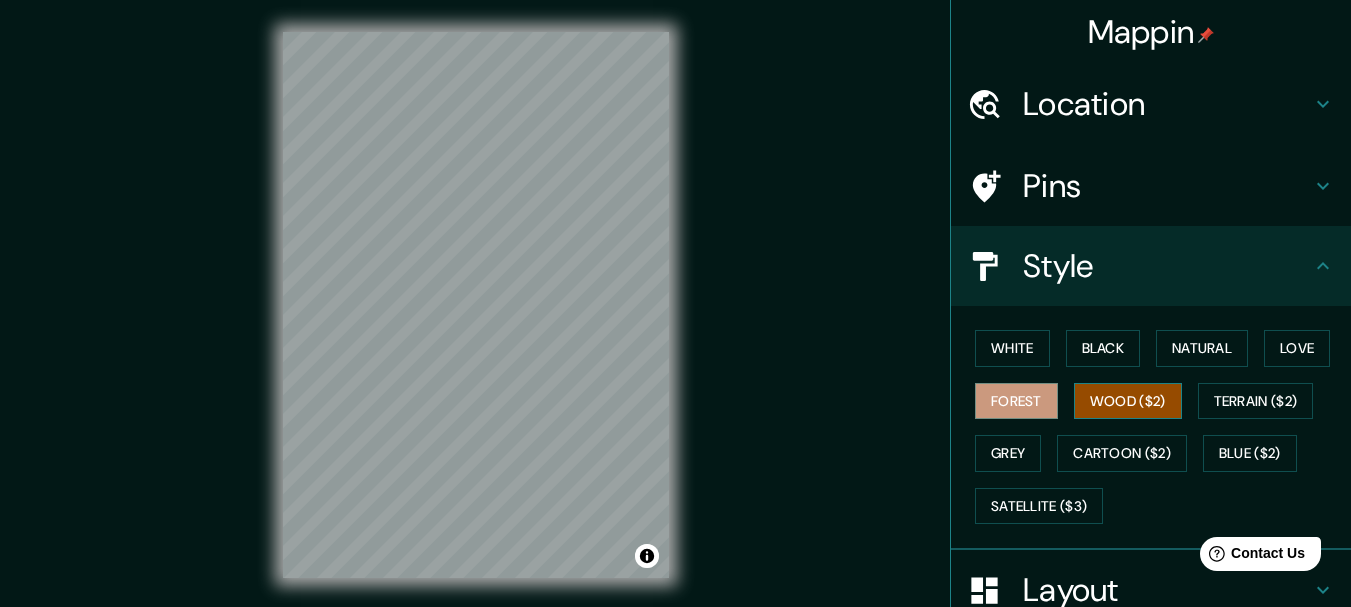 click on "Wood ($2)" at bounding box center [1128, 401] 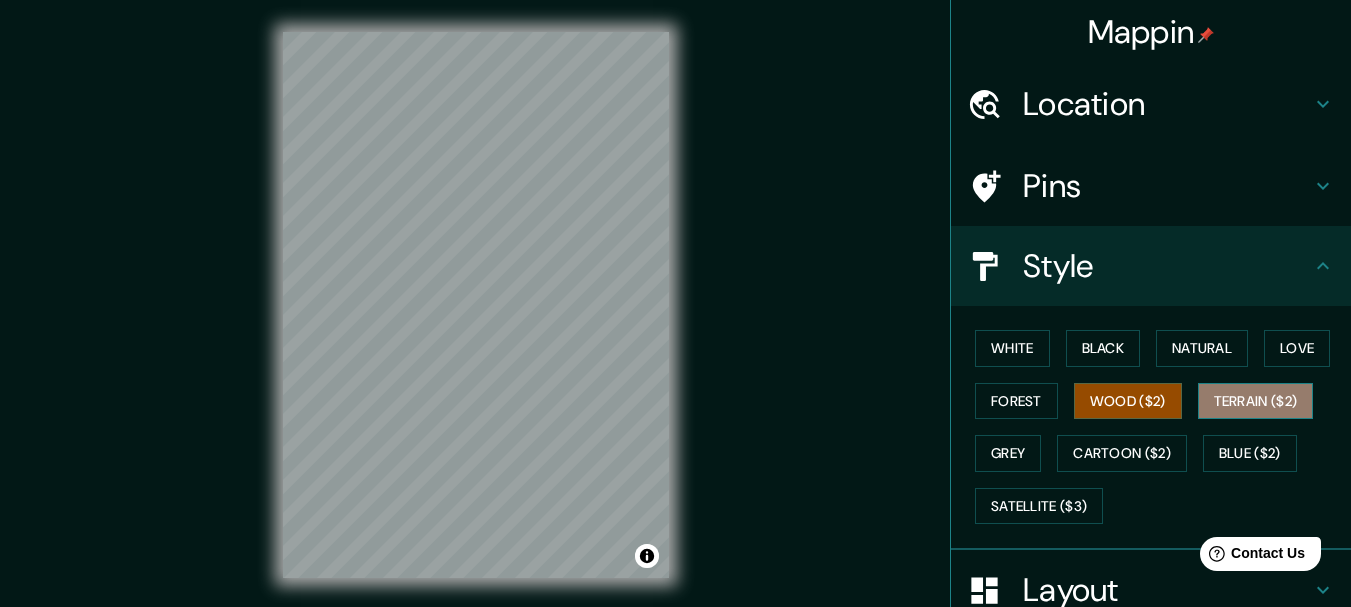 click on "Terrain ($2)" at bounding box center [1256, 401] 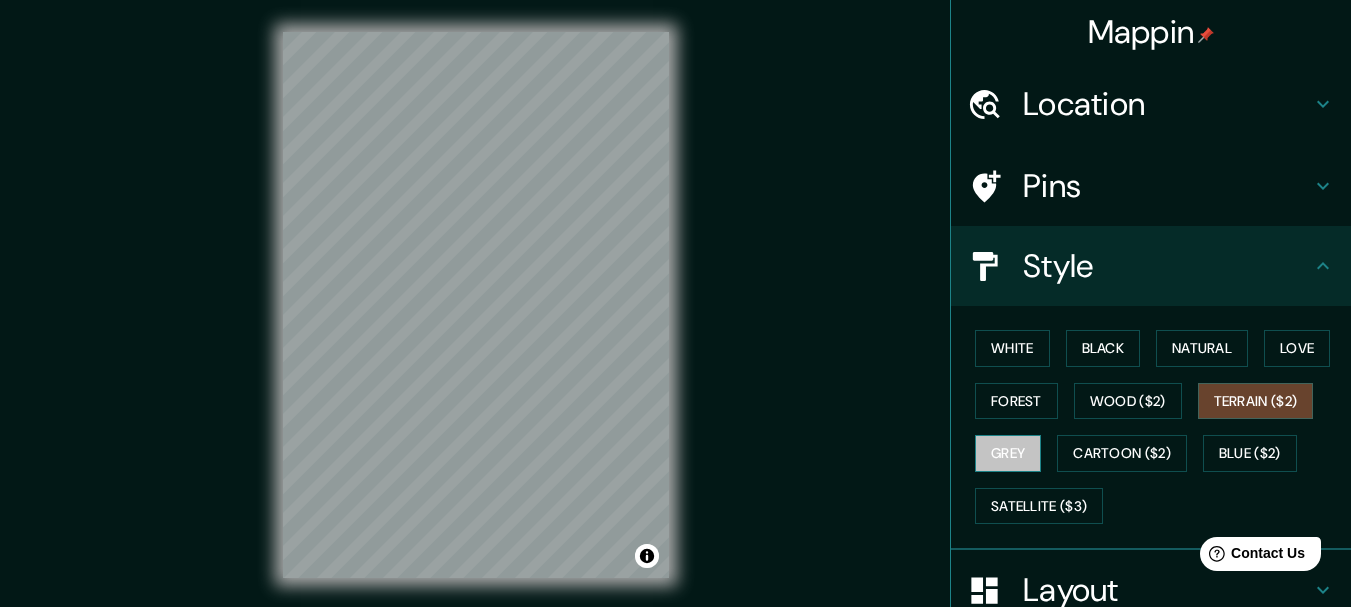 click on "Grey" at bounding box center (1008, 453) 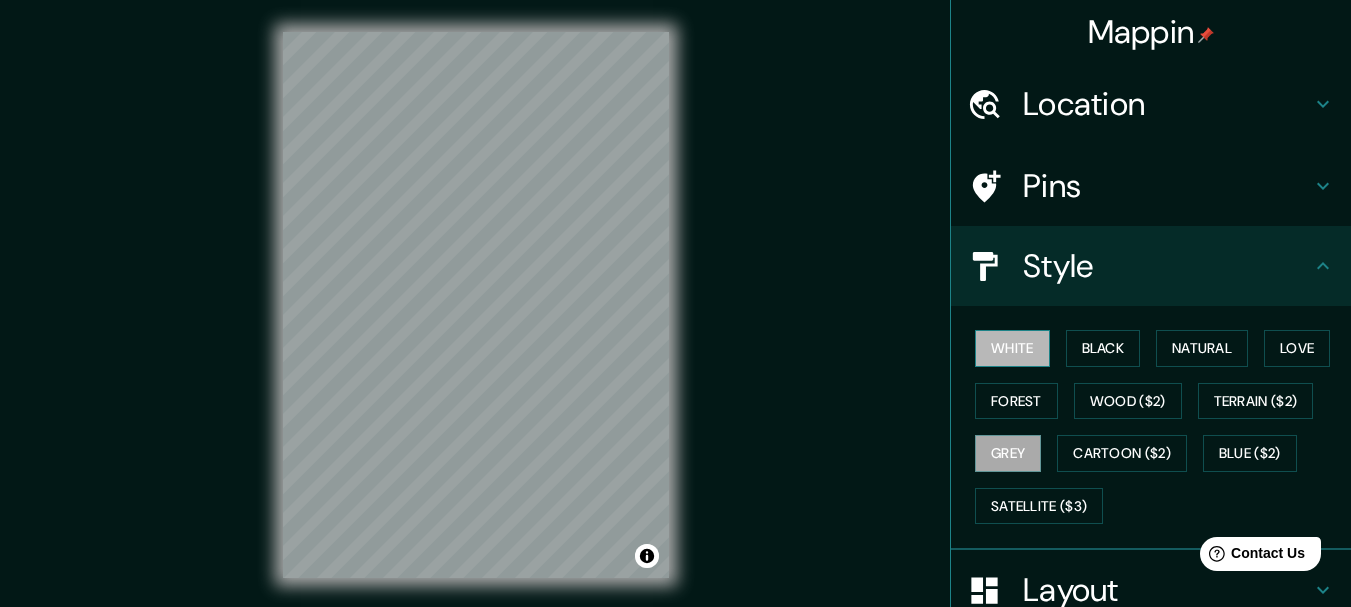 click on "White" at bounding box center [1012, 348] 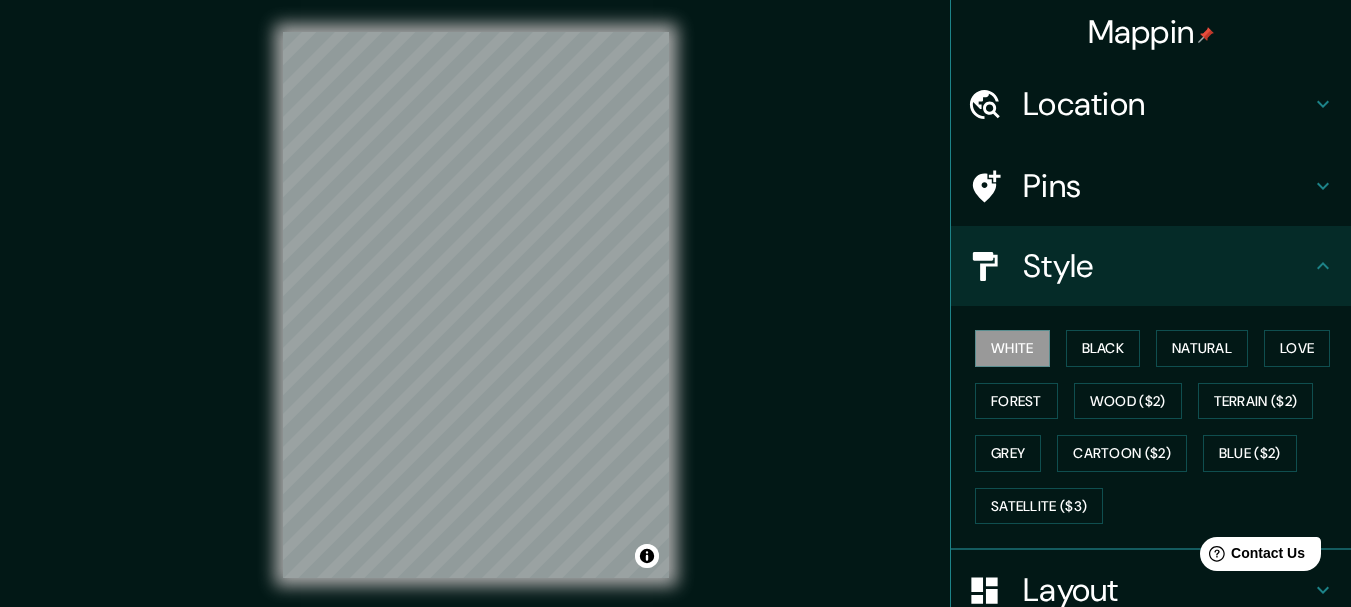 click on "Pins" at bounding box center [1167, 186] 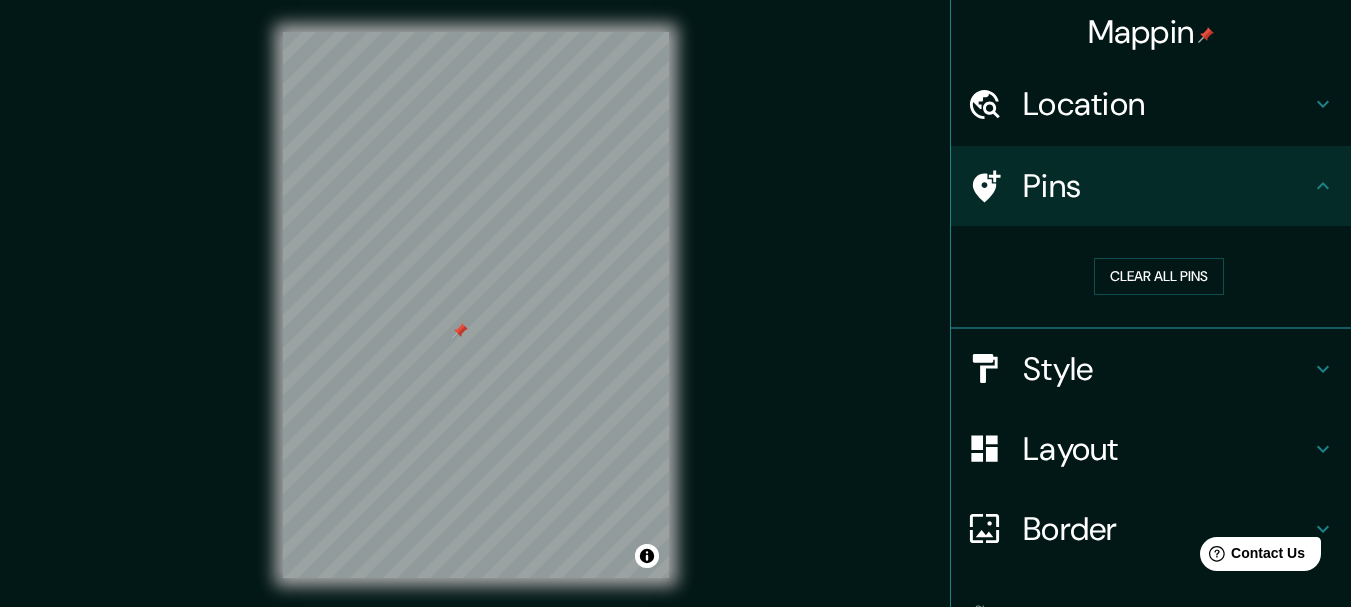 click at bounding box center [460, 331] 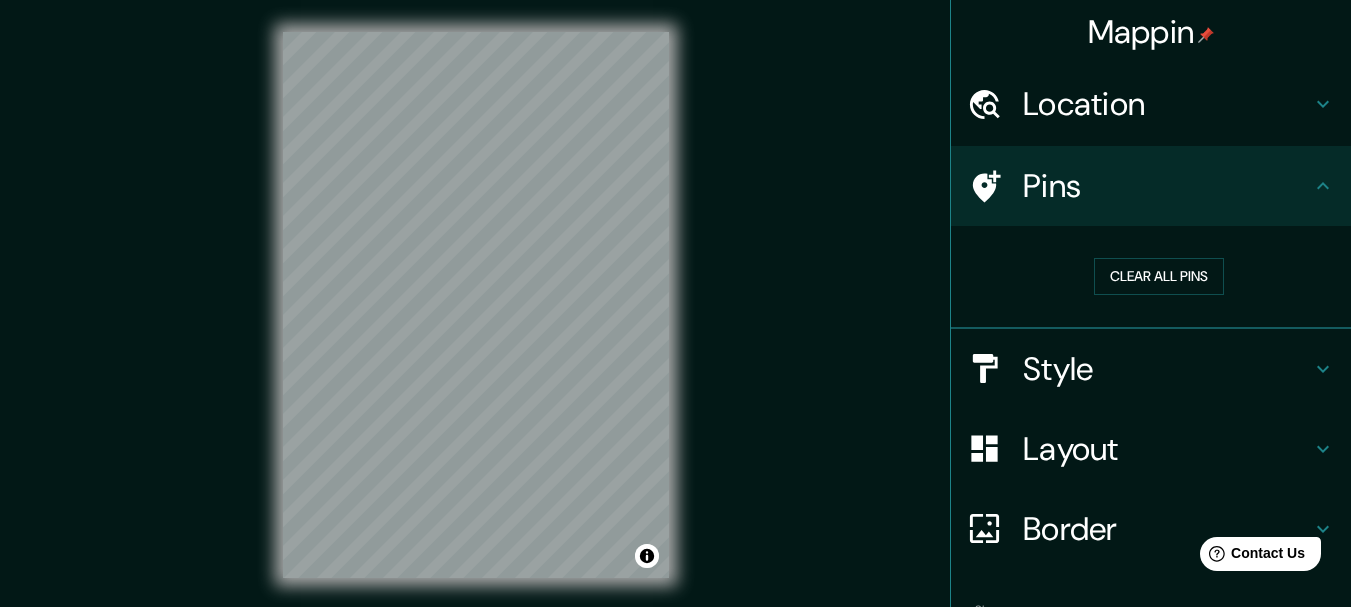 click on "Location" at bounding box center [1167, 104] 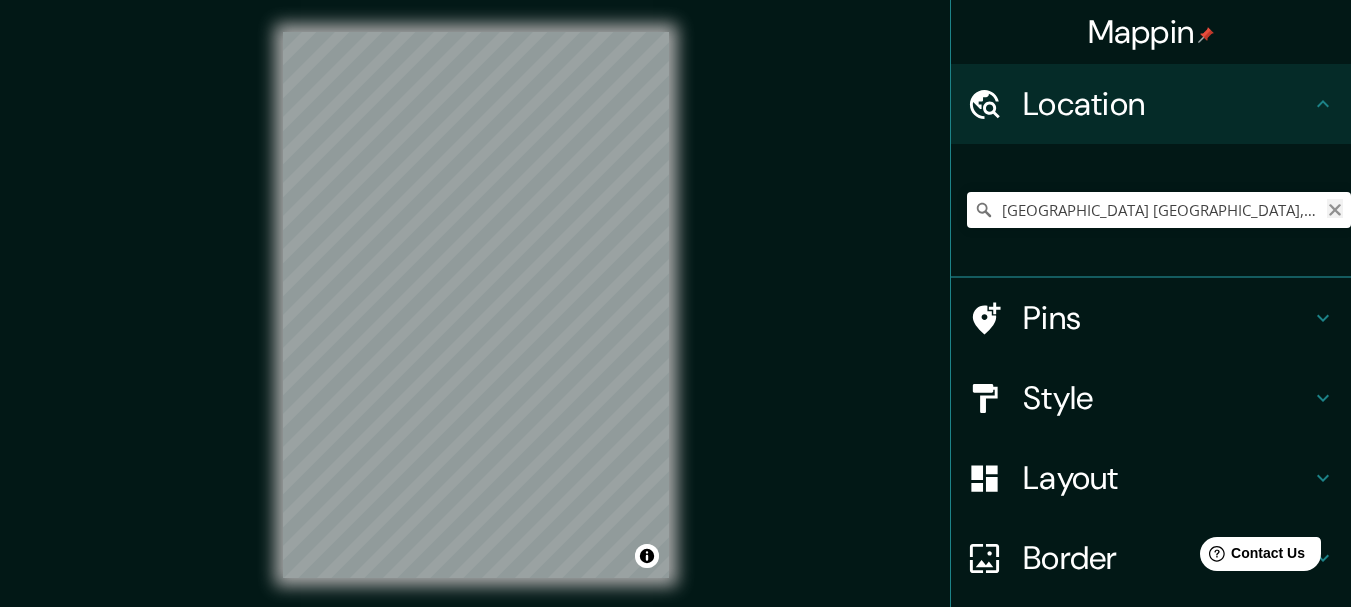 click 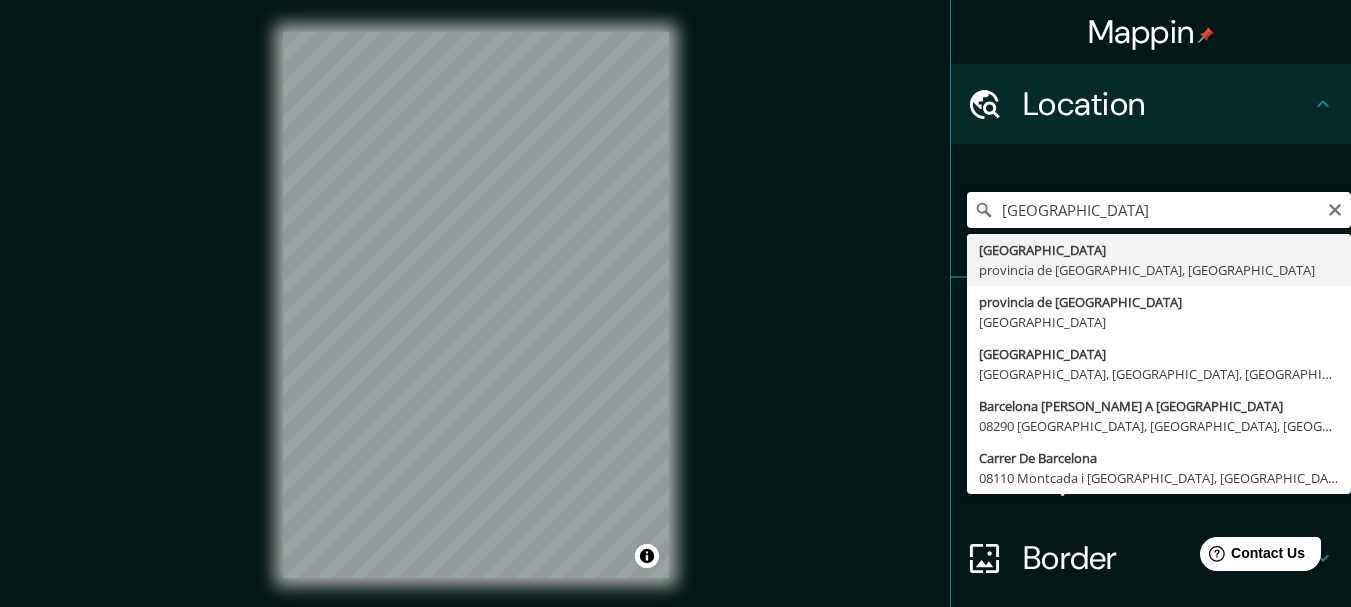 type on "[GEOGRAPHIC_DATA], [GEOGRAPHIC_DATA], [GEOGRAPHIC_DATA]" 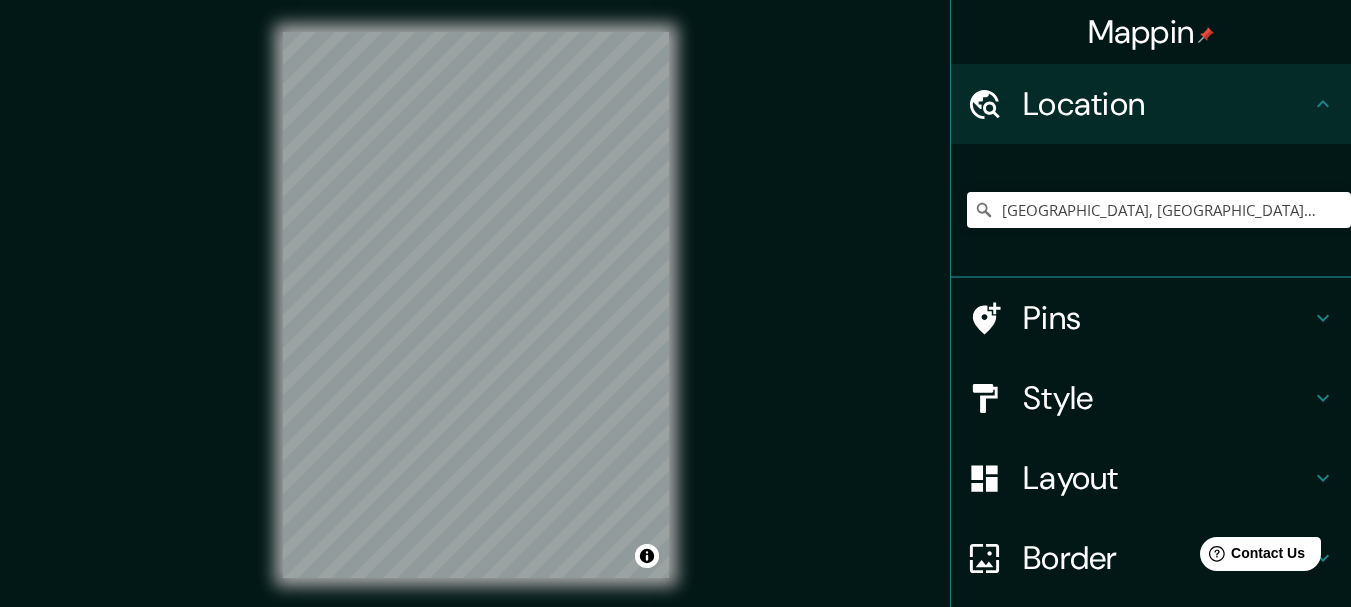 click on "Border" at bounding box center [1167, 558] 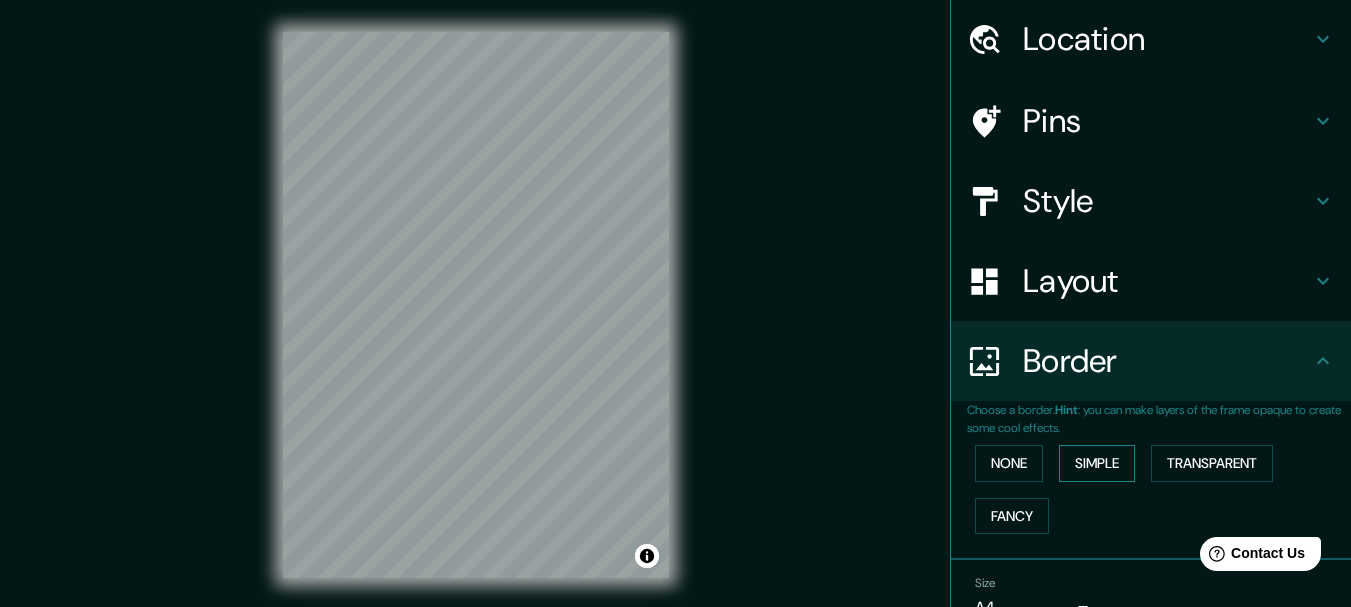 scroll, scrollTop: 100, scrollLeft: 0, axis: vertical 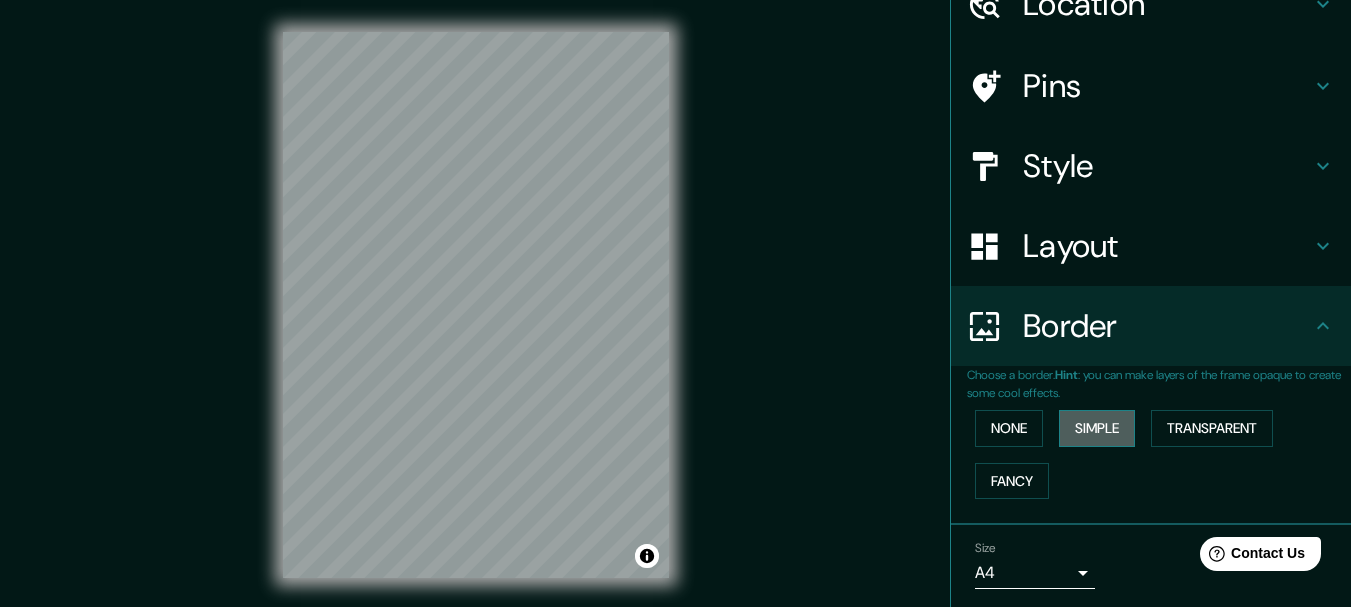 click on "Simple" at bounding box center (1097, 428) 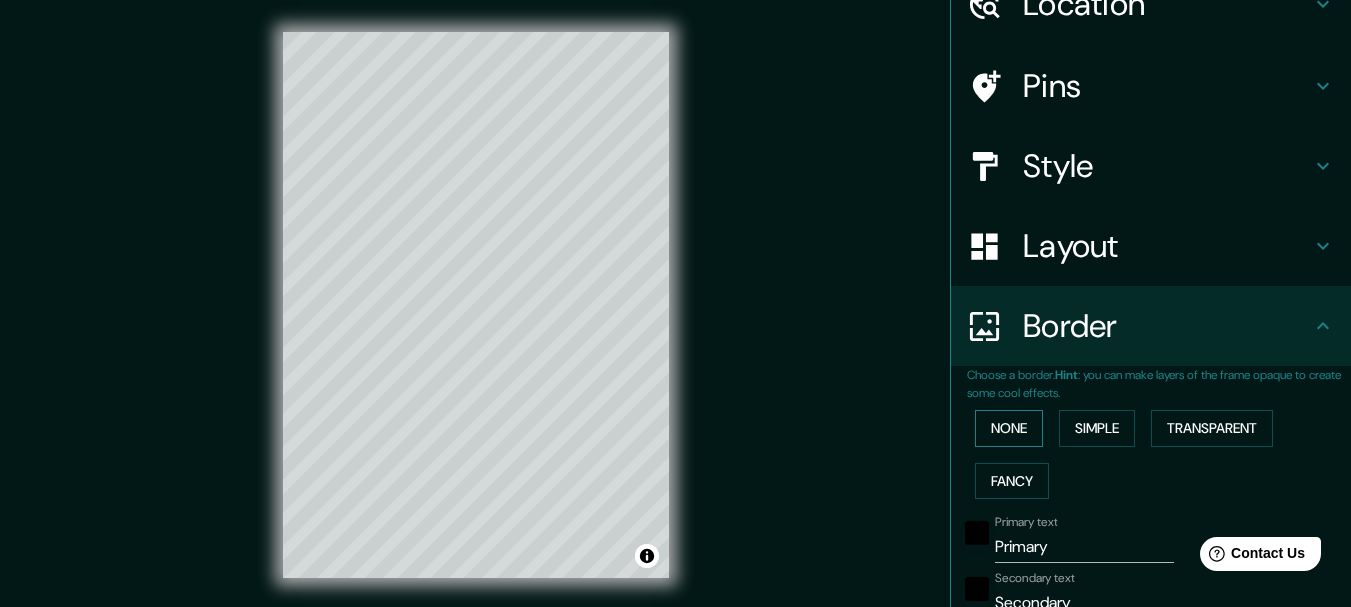 click on "None" at bounding box center [1009, 428] 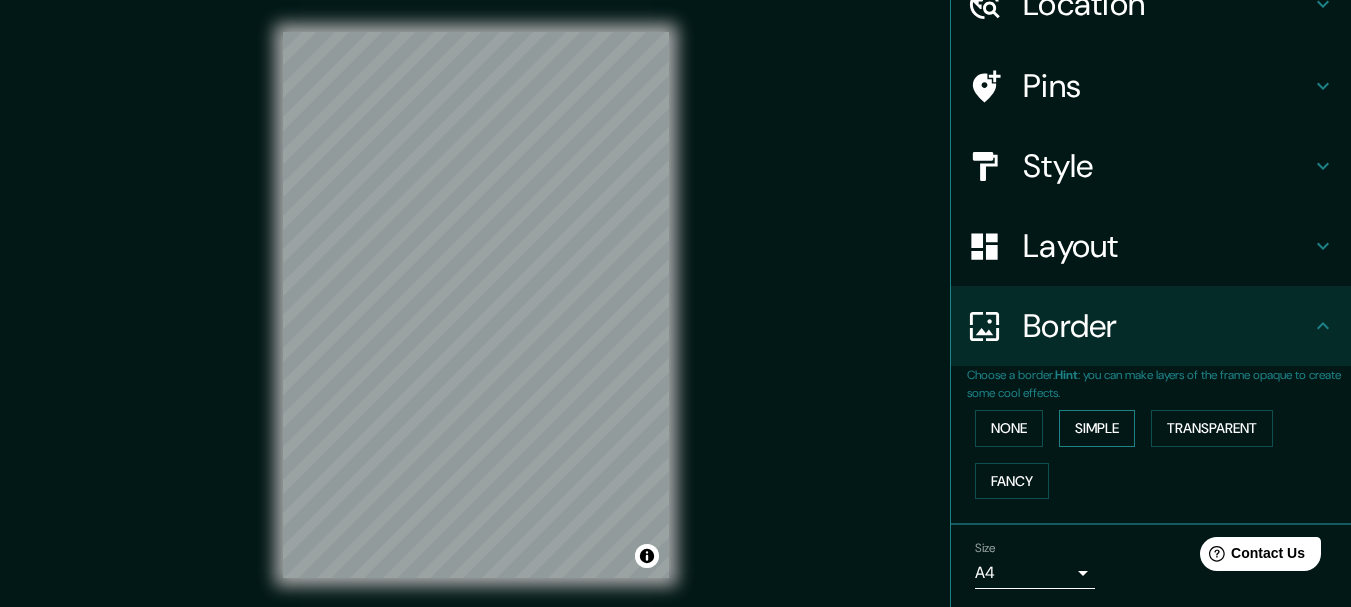 click on "Simple" at bounding box center [1097, 428] 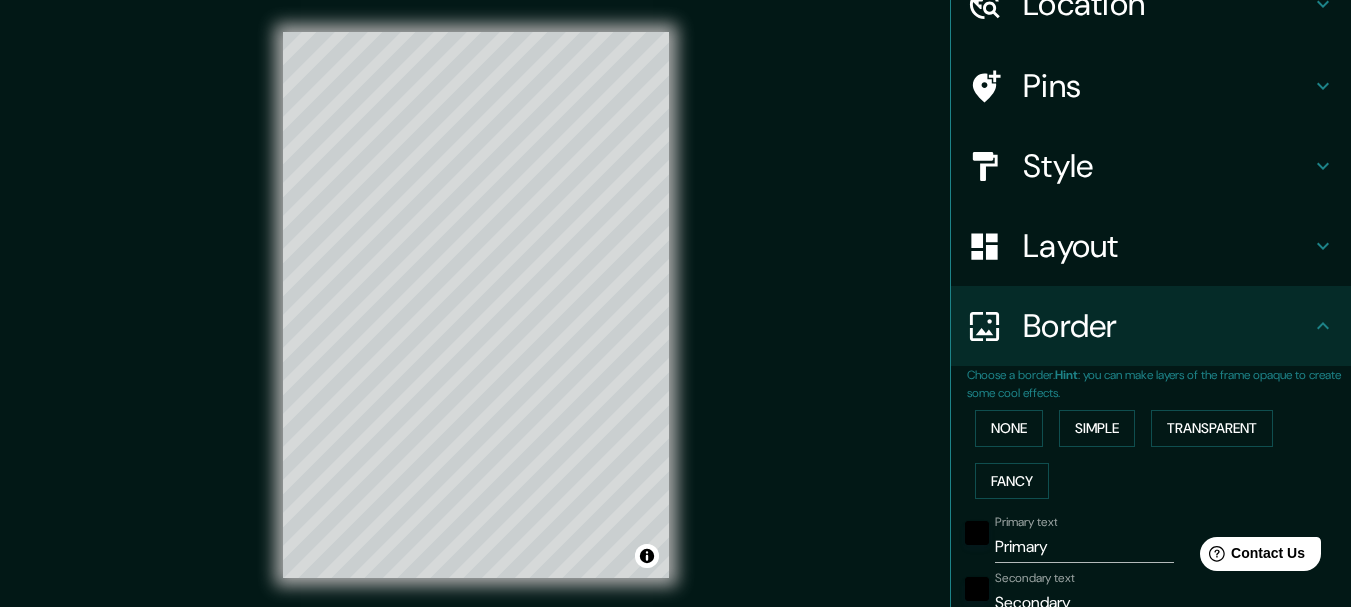 click on "Layout" at bounding box center (1167, 246) 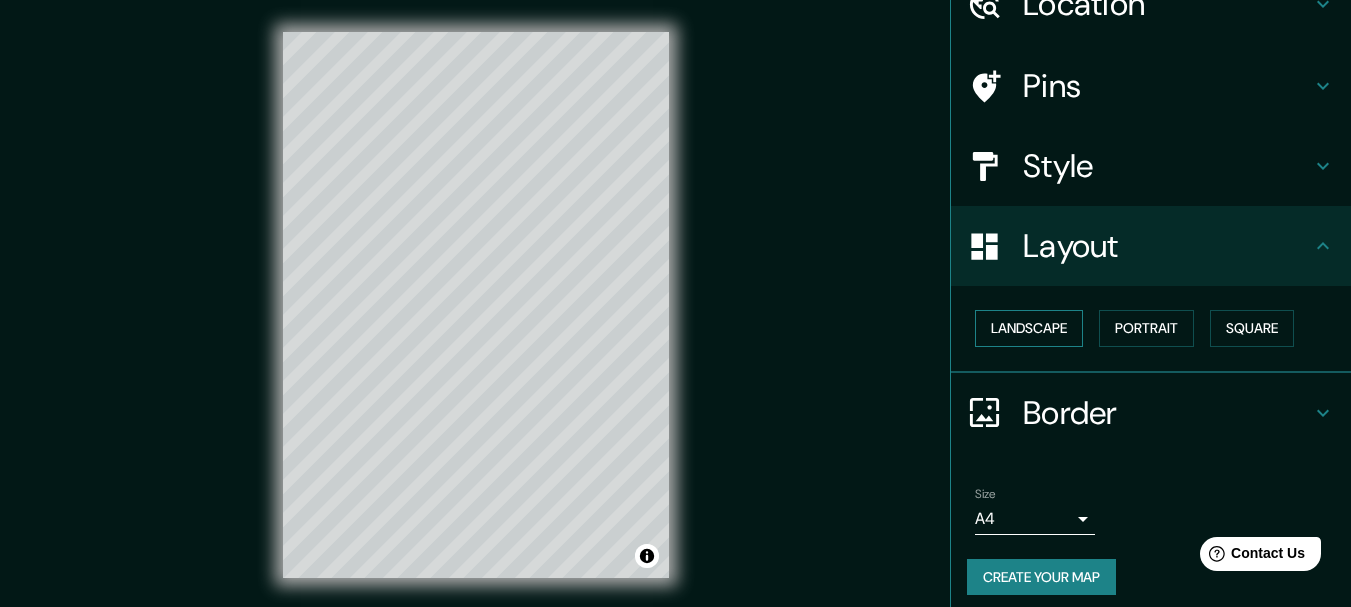 click on "Landscape" at bounding box center (1029, 328) 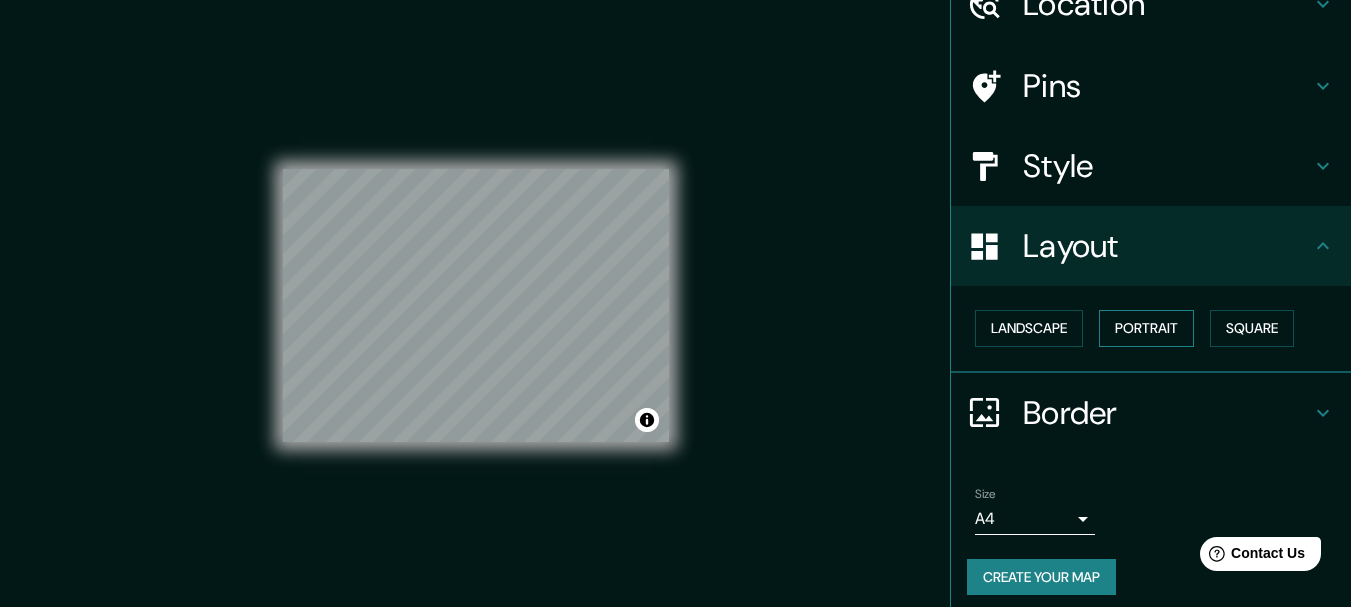 click on "Portrait" at bounding box center (1146, 328) 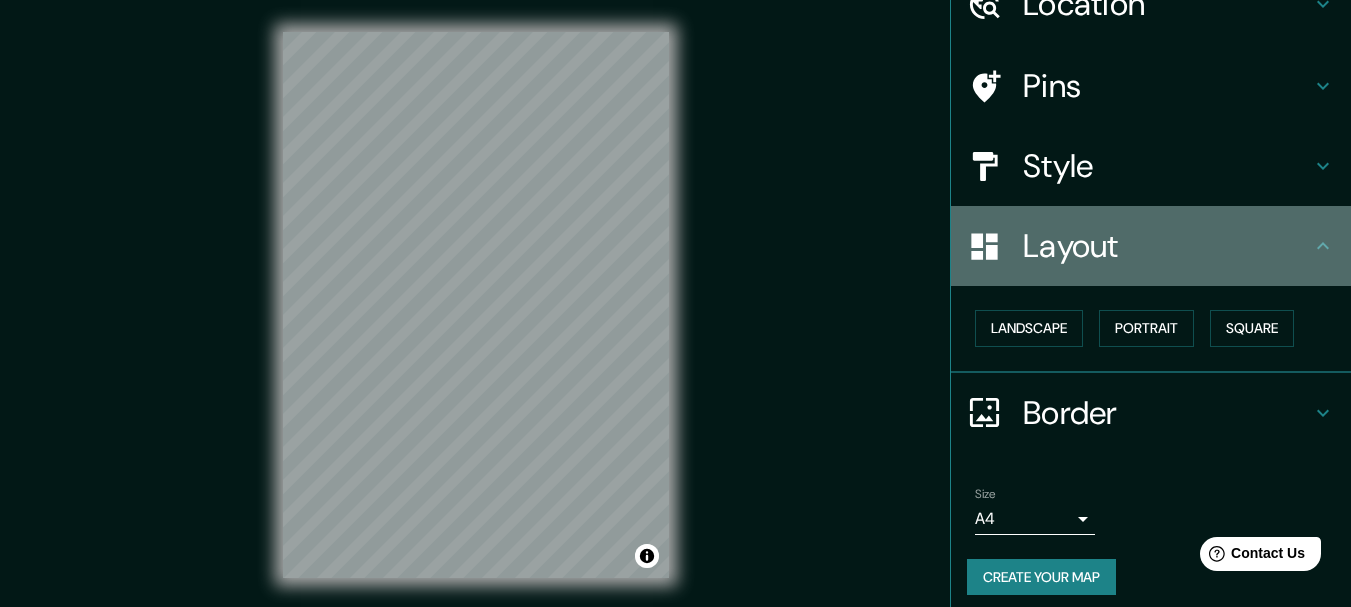click 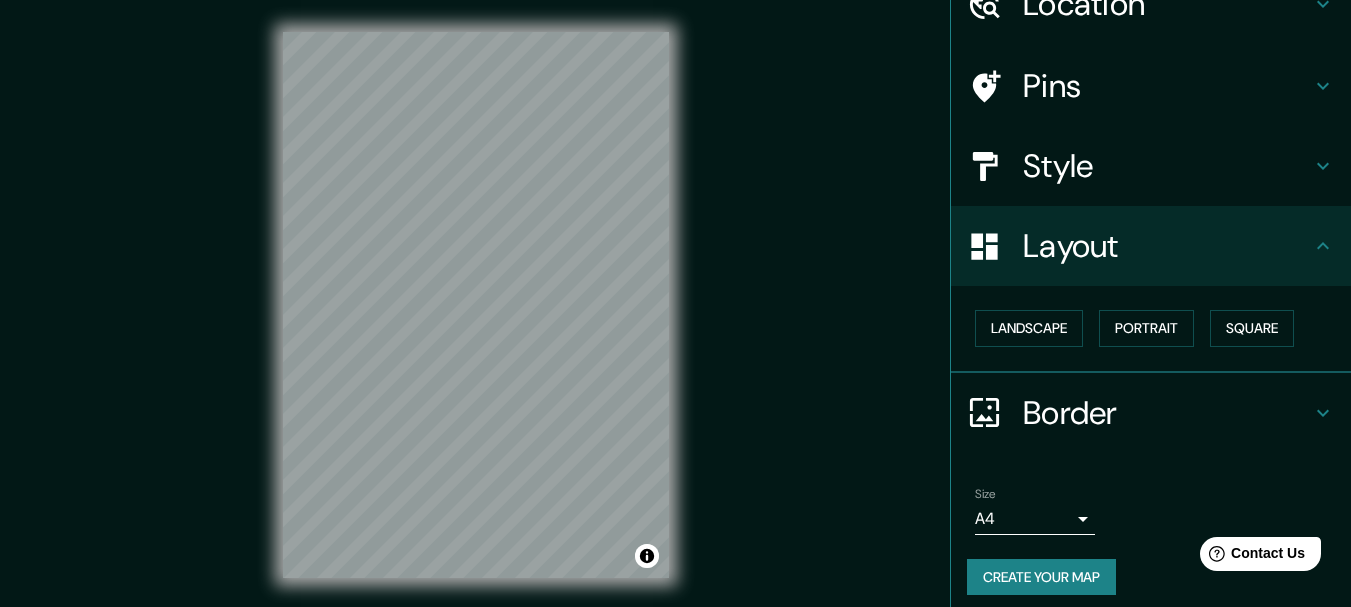 click on "Border" at bounding box center (1167, 413) 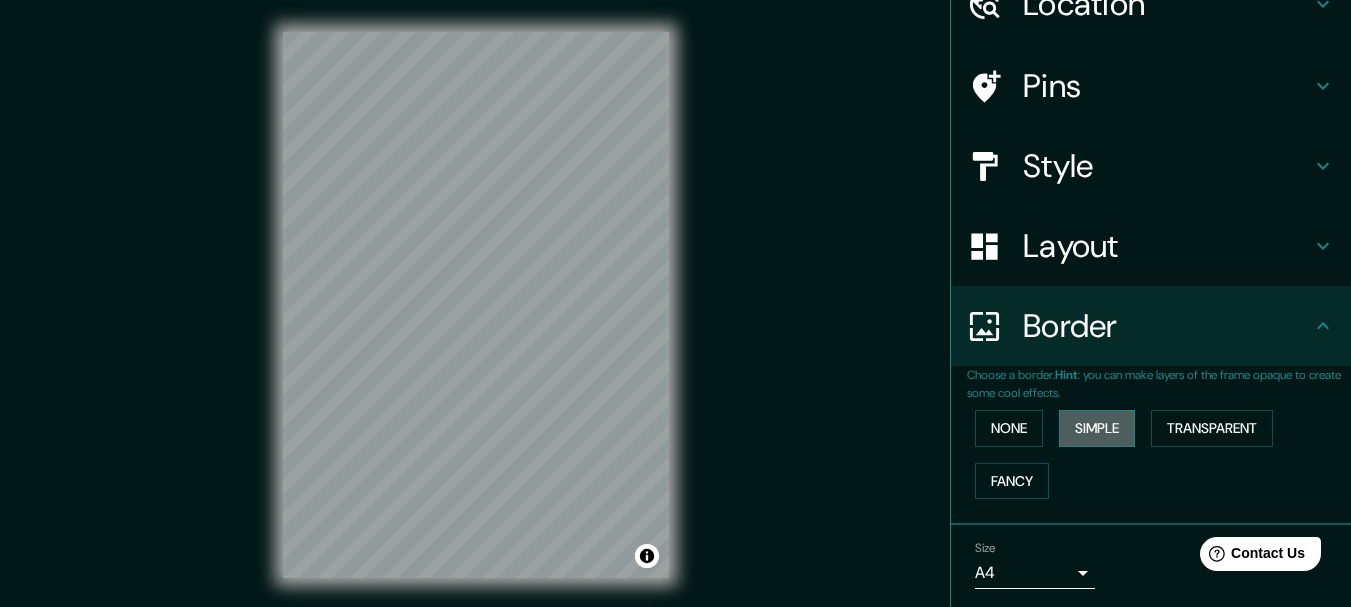 click on "Simple" at bounding box center (1097, 428) 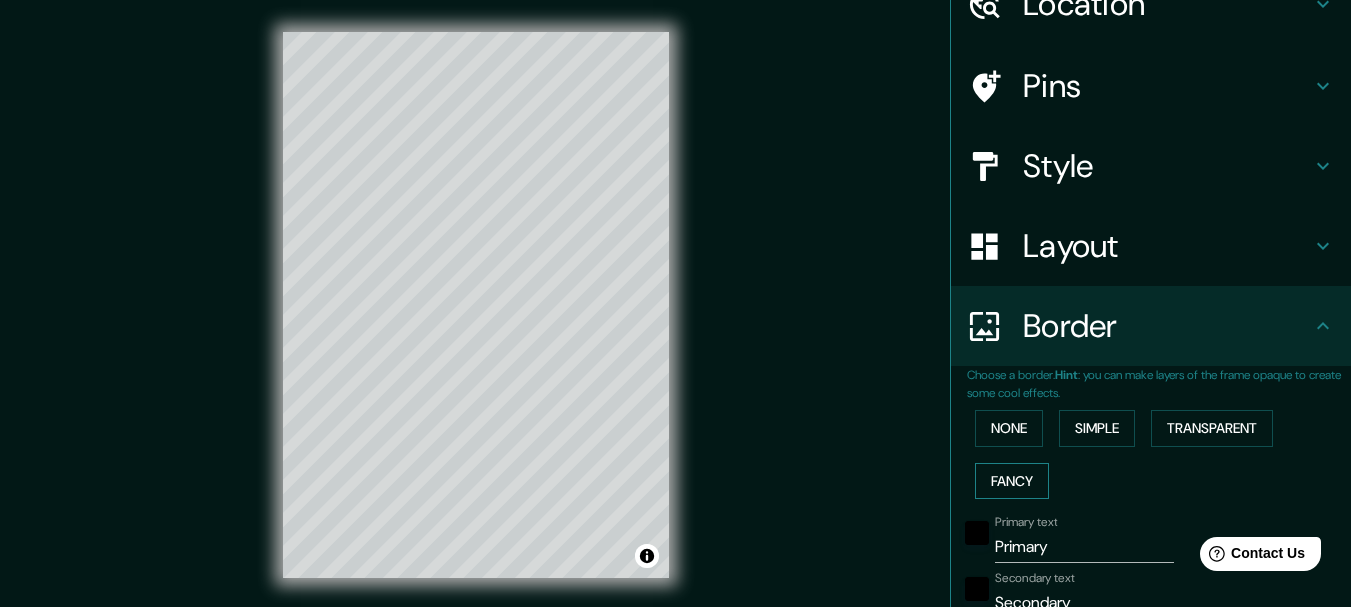 click on "Fancy" at bounding box center (1012, 481) 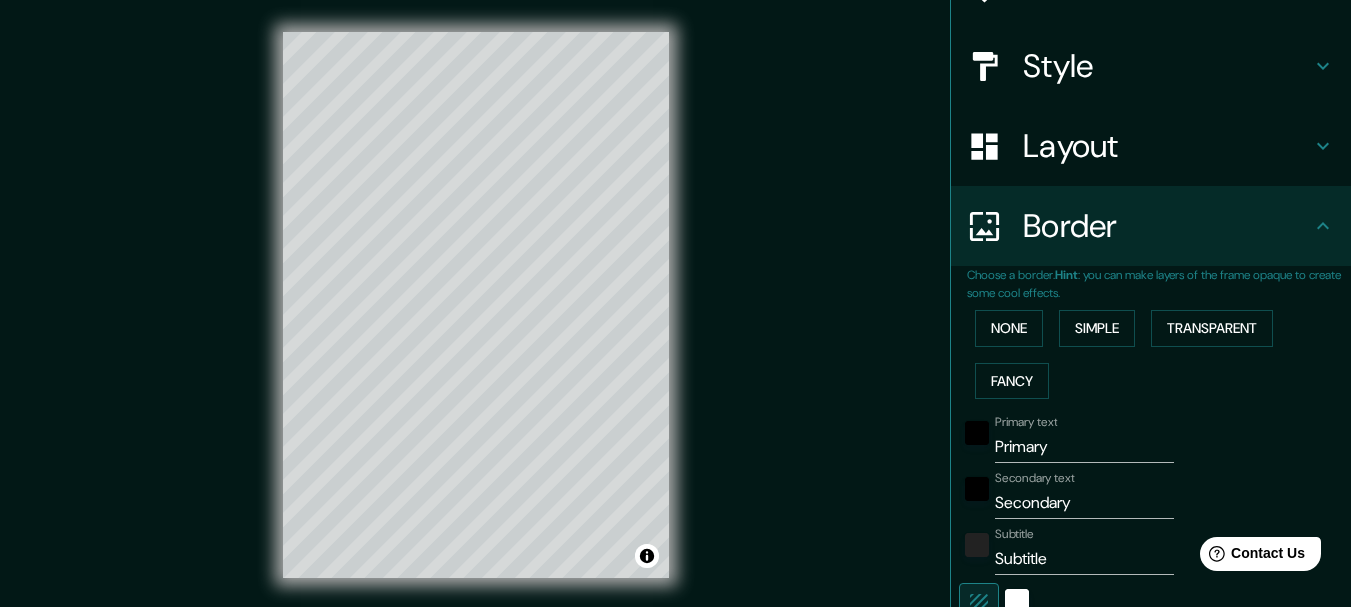 scroll, scrollTop: 100, scrollLeft: 0, axis: vertical 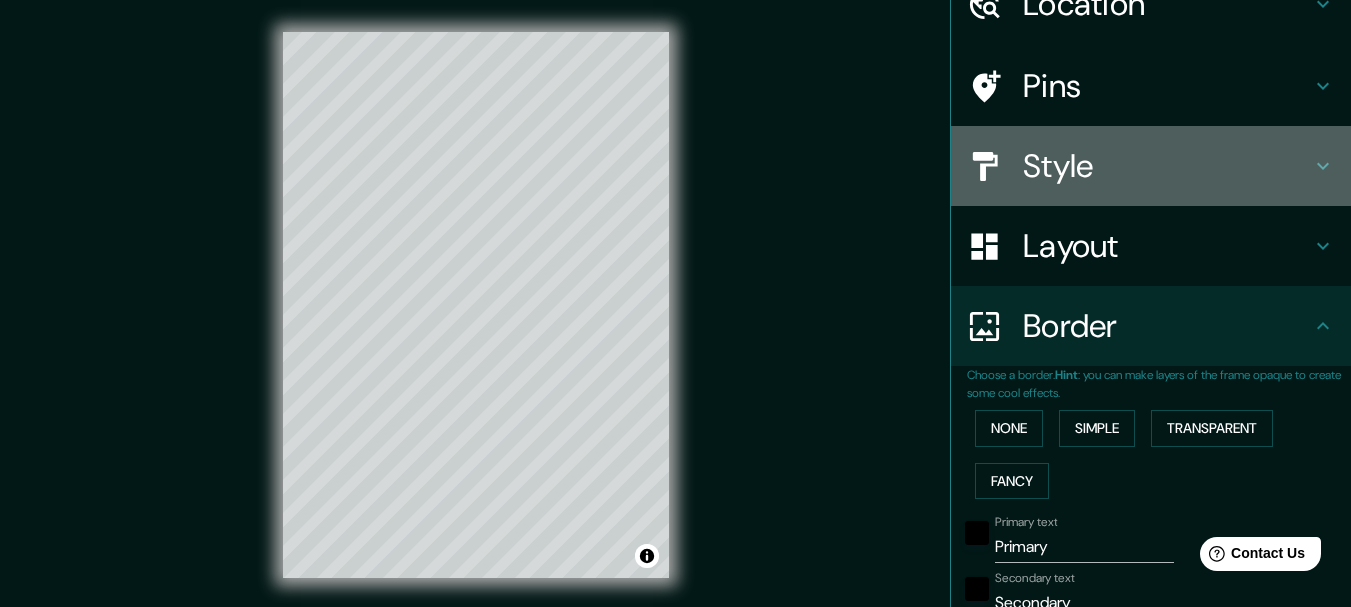 click on "Style" at bounding box center (1167, 166) 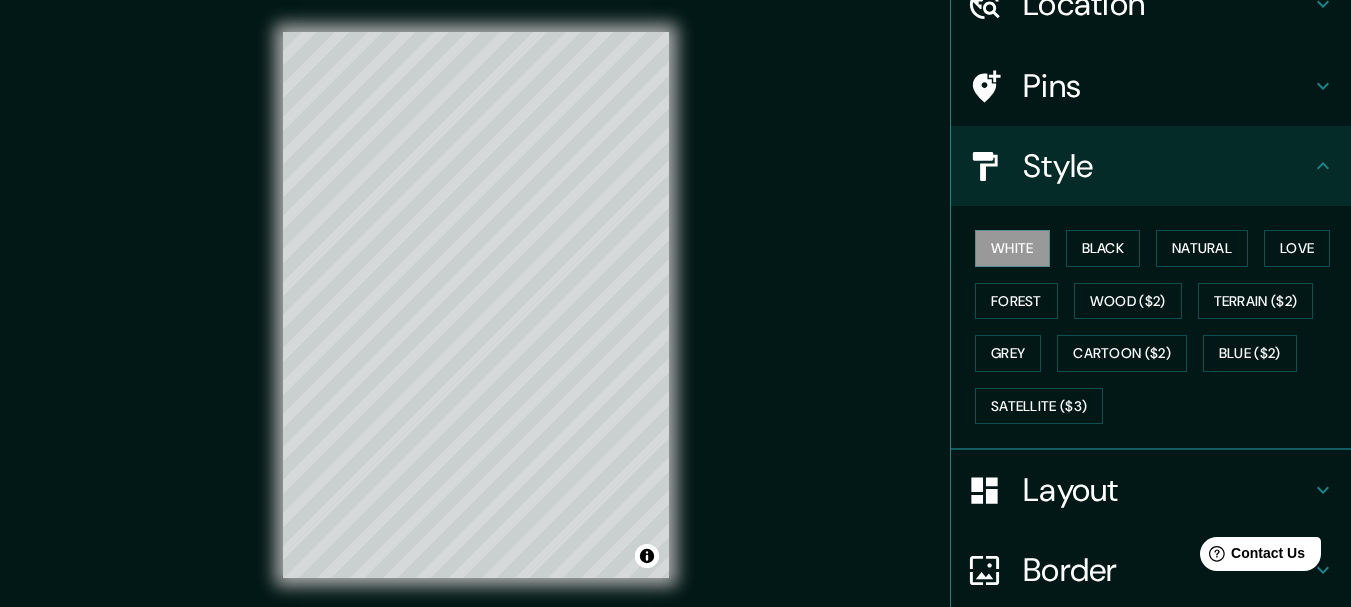 click on "Style" at bounding box center [1167, 166] 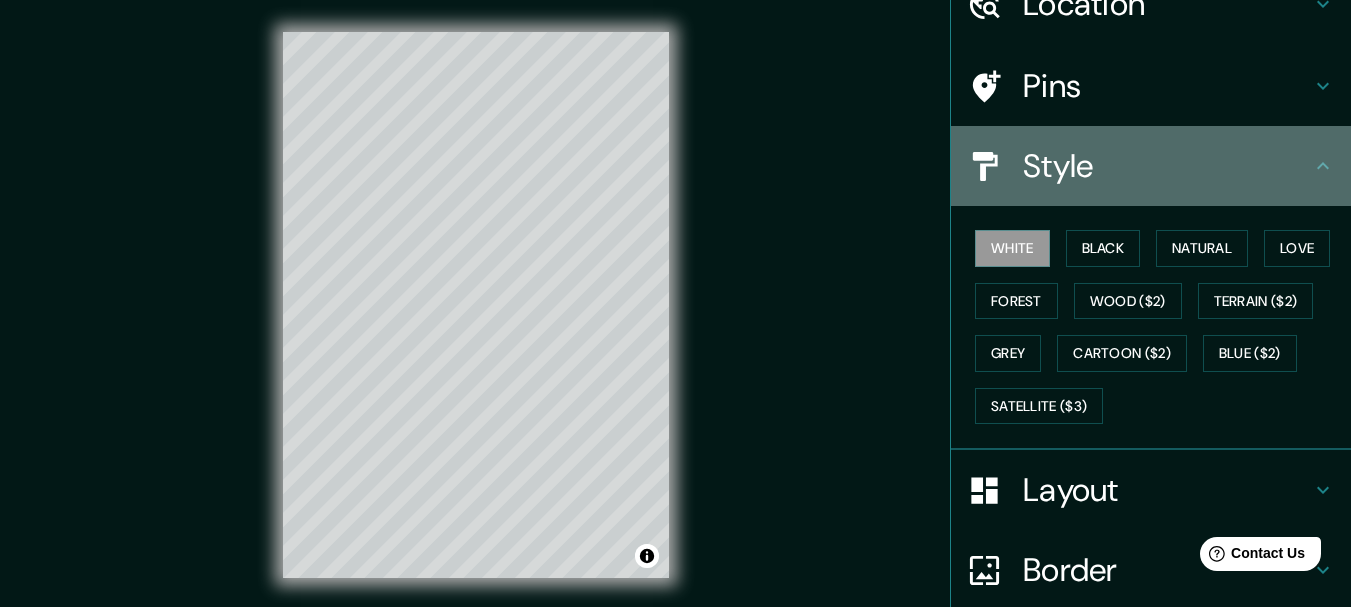 click 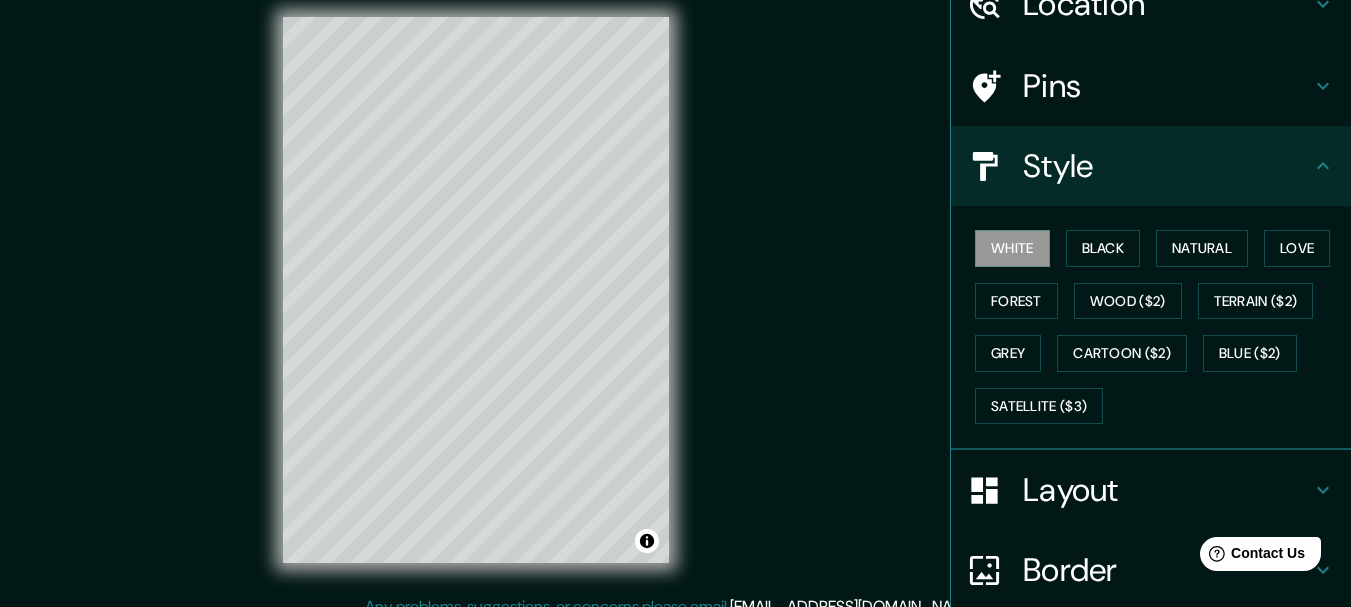 scroll, scrollTop: 35, scrollLeft: 0, axis: vertical 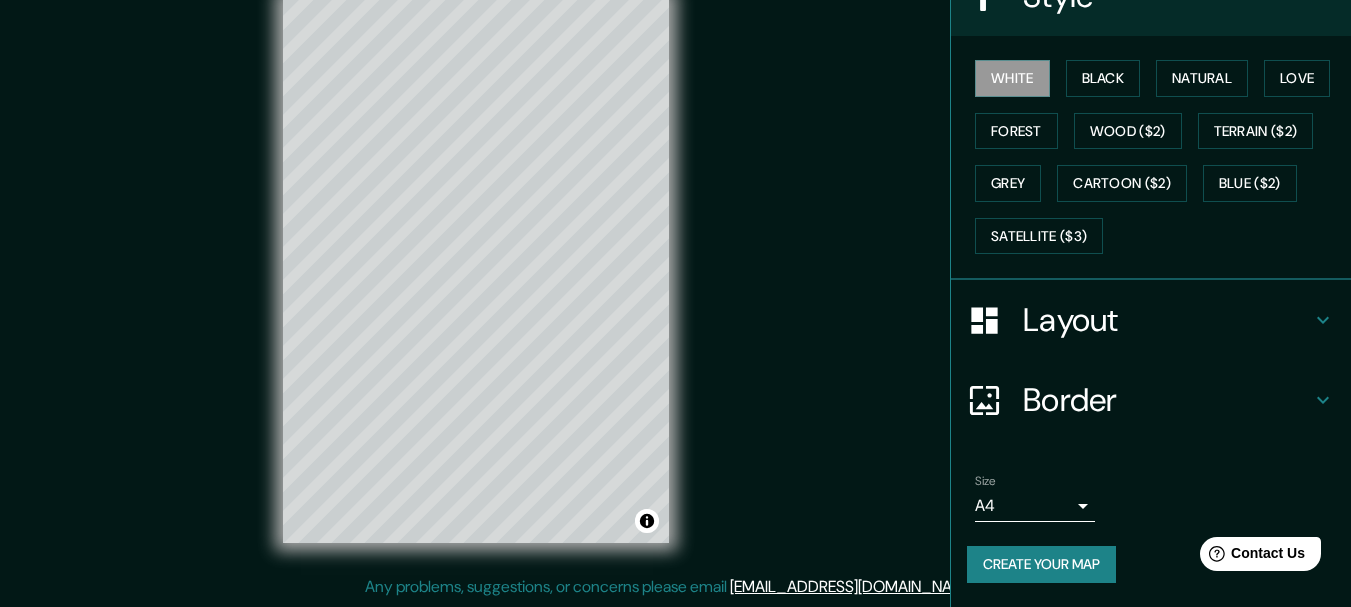 click on "Border" at bounding box center [1167, 400] 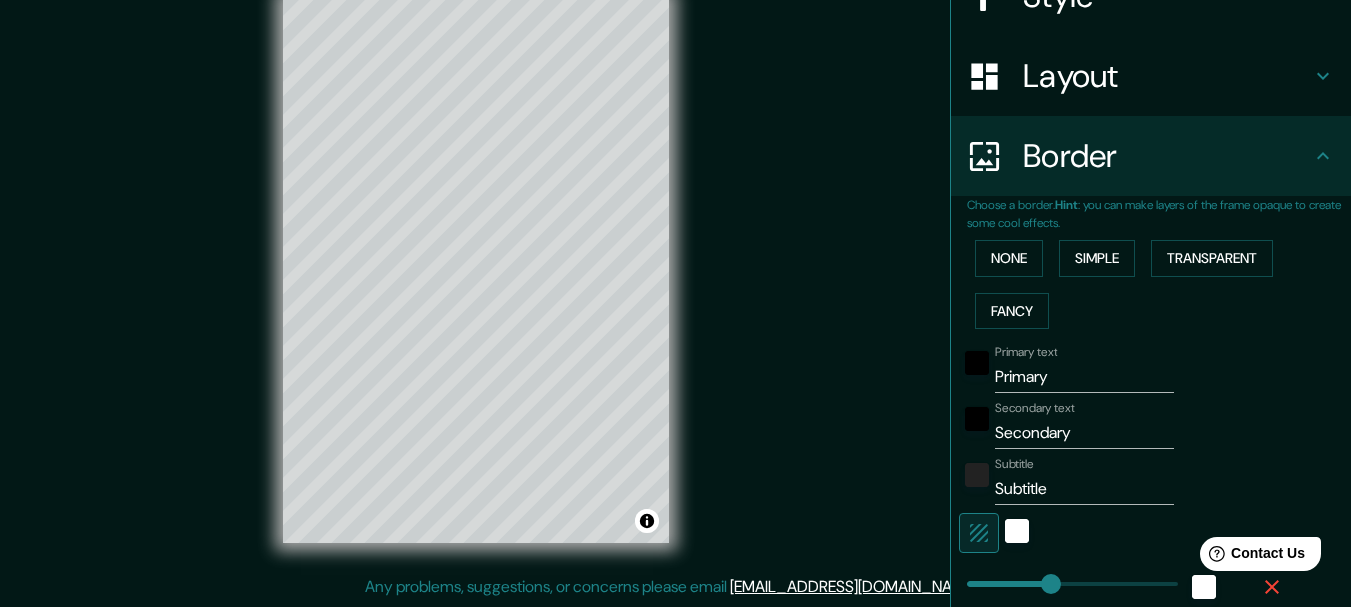 click on "Primary" at bounding box center (1084, 377) 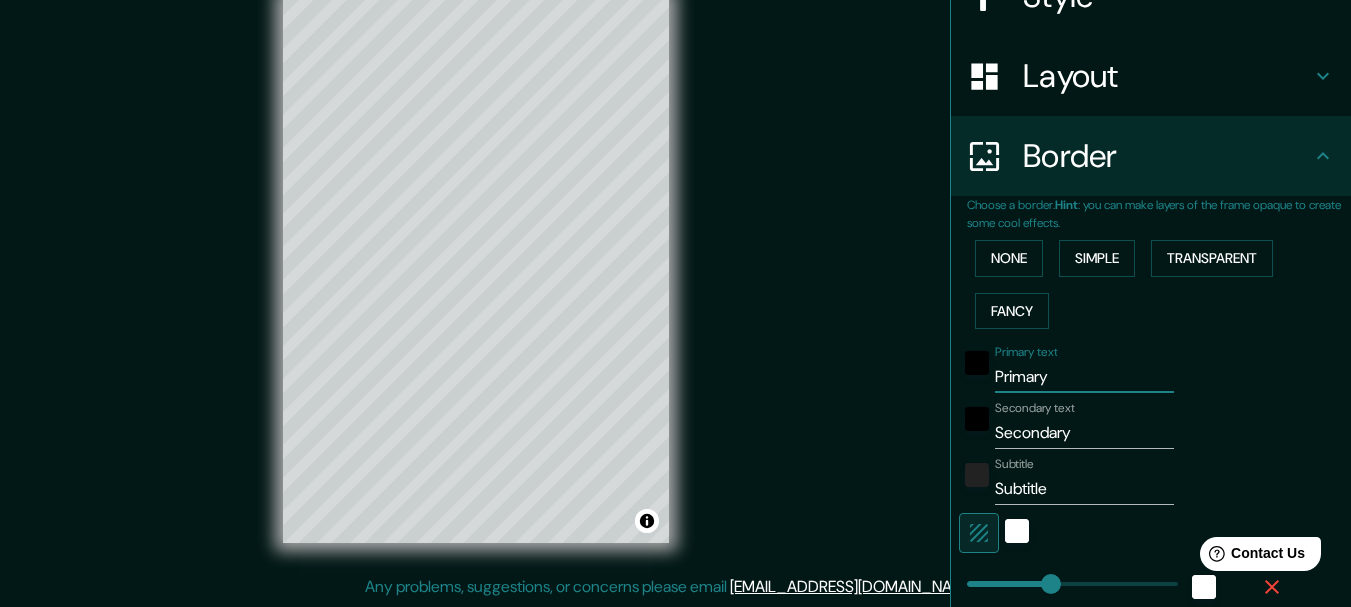 drag, startPoint x: 1043, startPoint y: 383, endPoint x: 957, endPoint y: 383, distance: 86 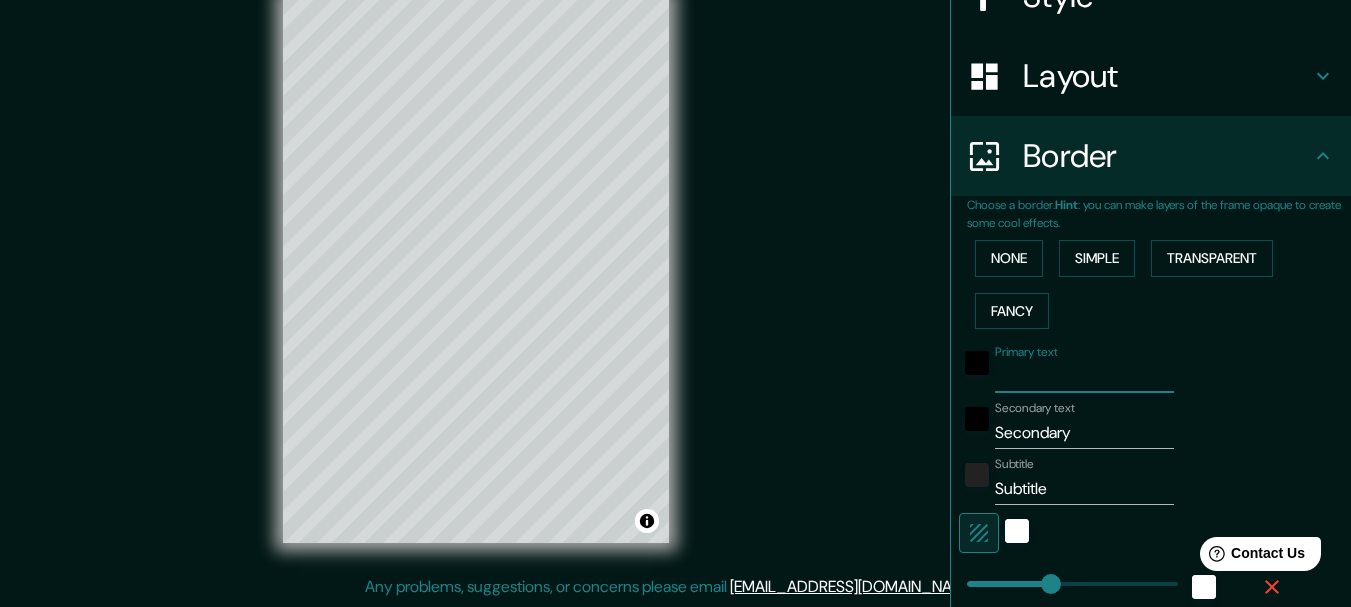 type on "154" 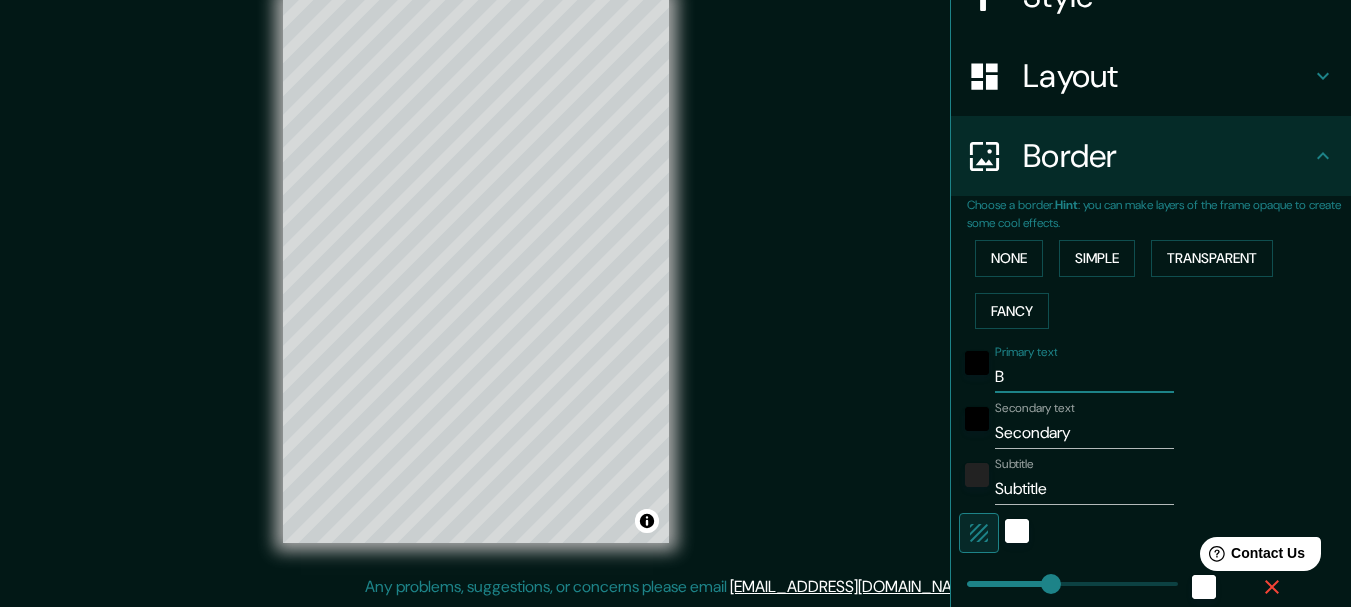 type on "Ba" 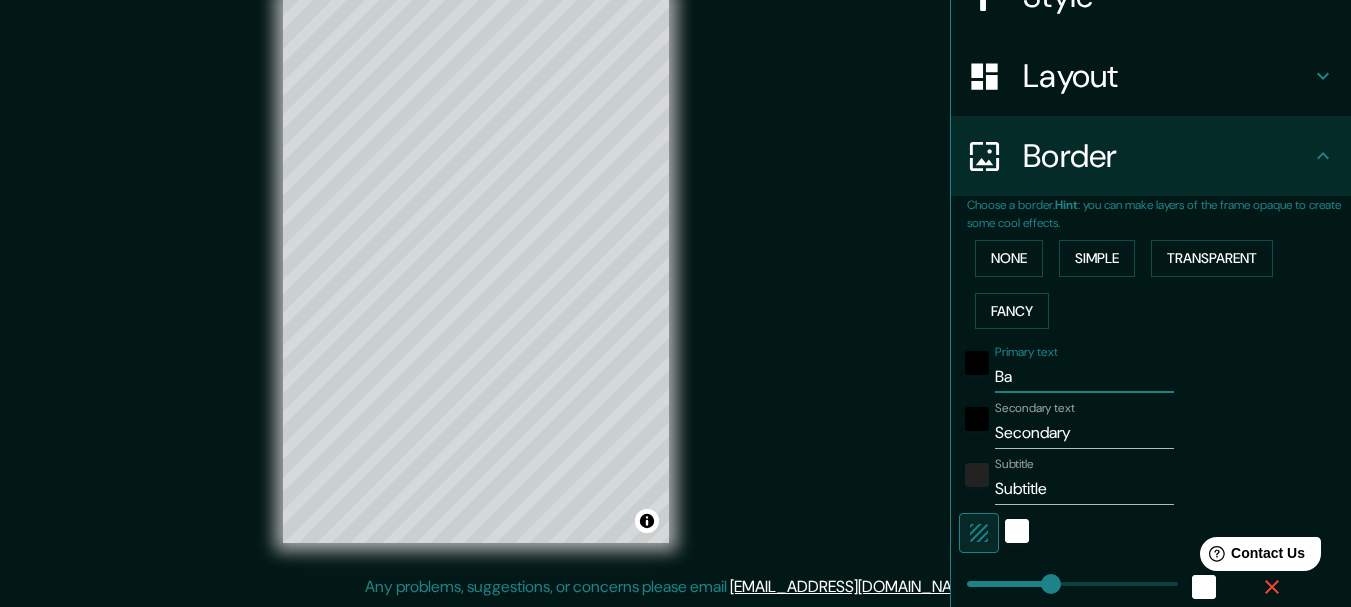 type on "154" 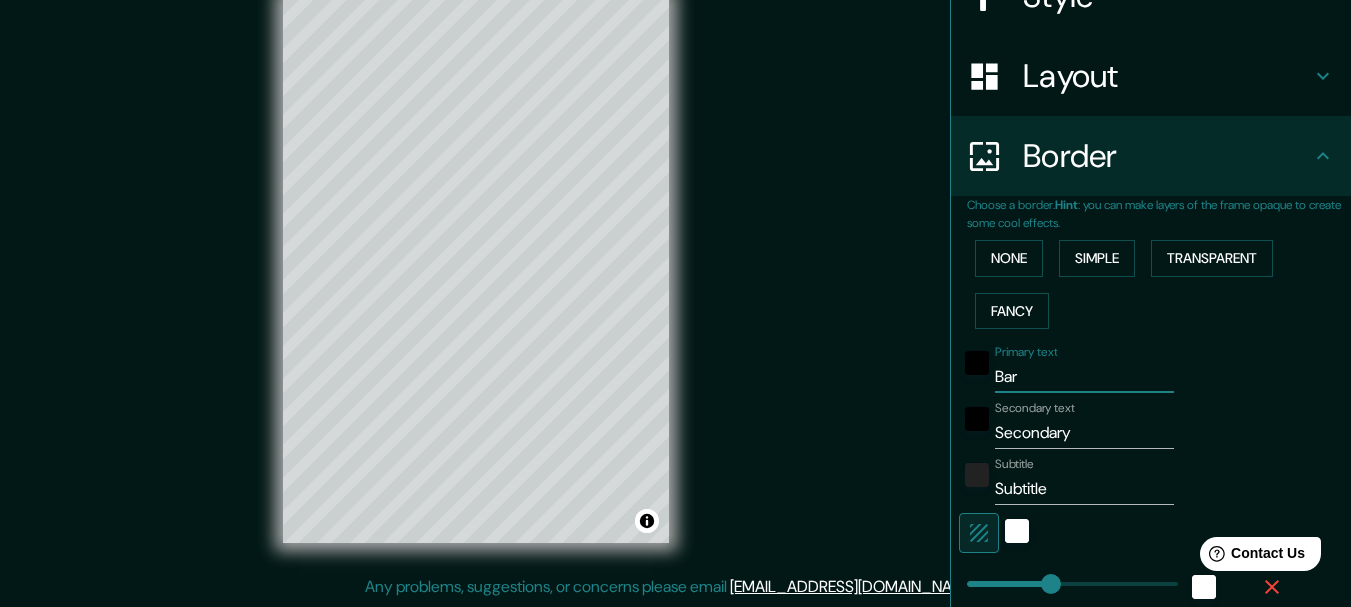 type on "154" 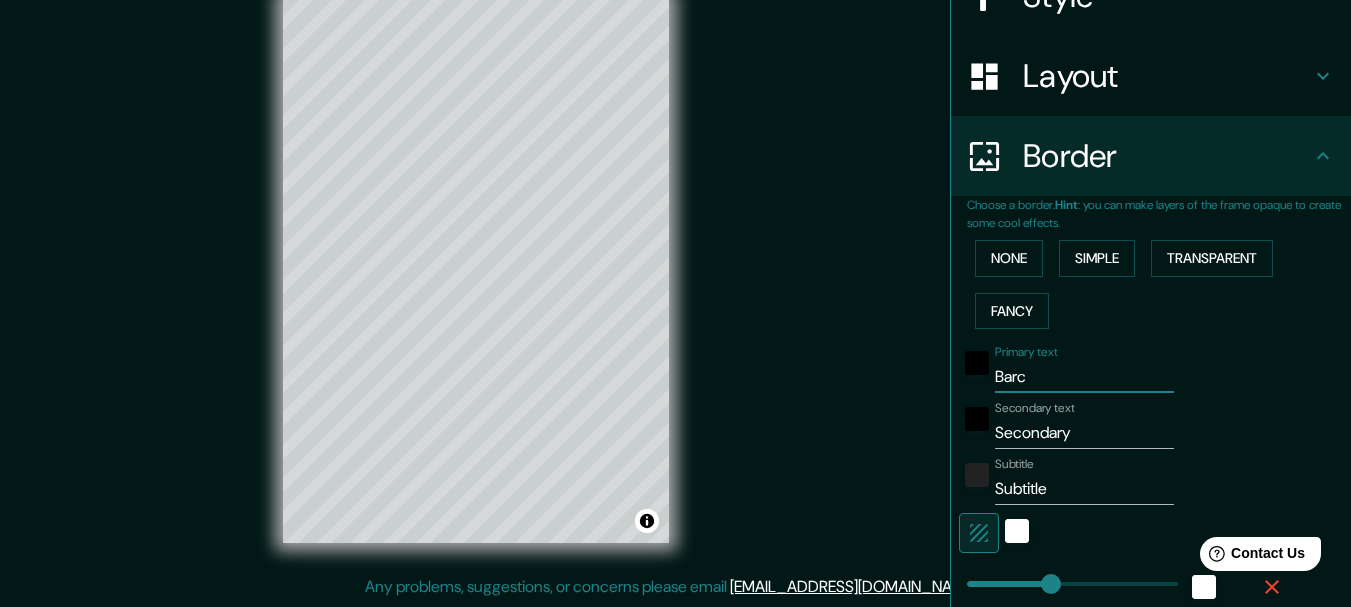type on "Barce" 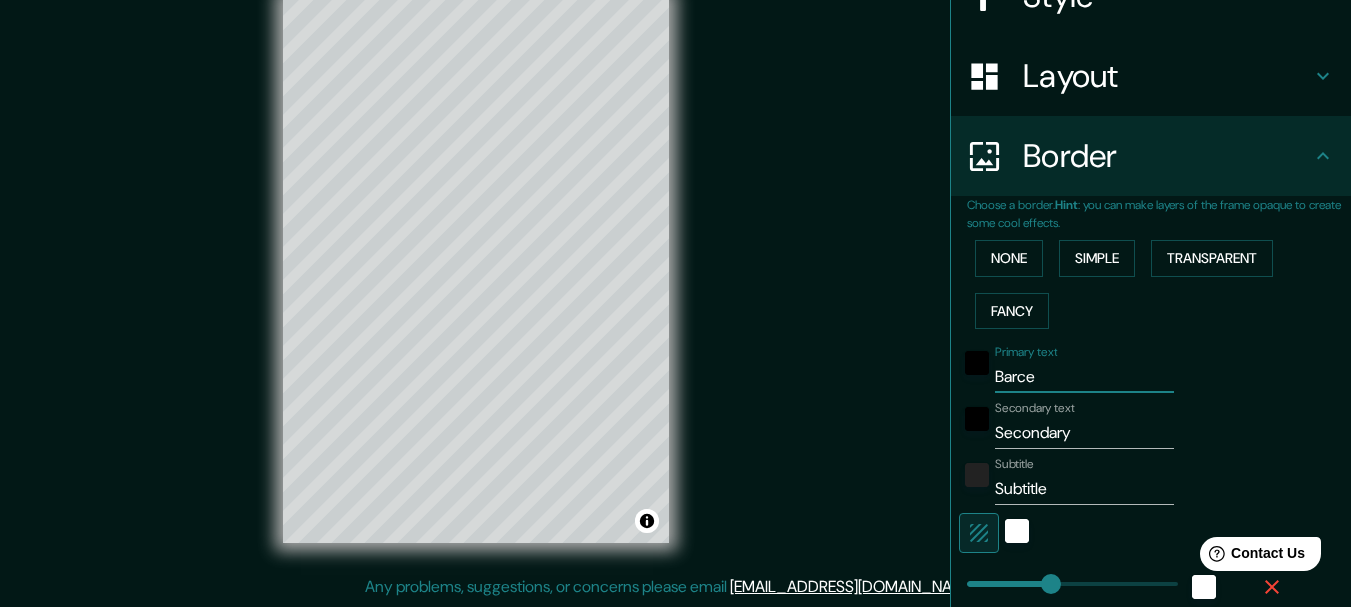 type on "154" 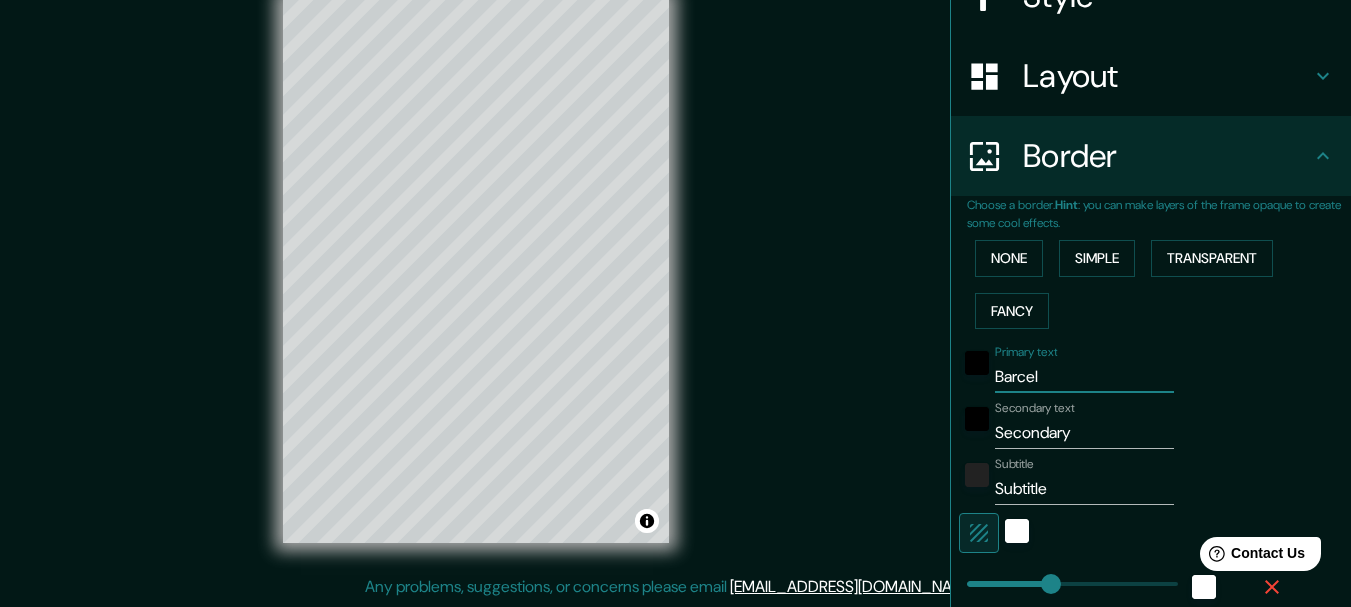 type on "15" 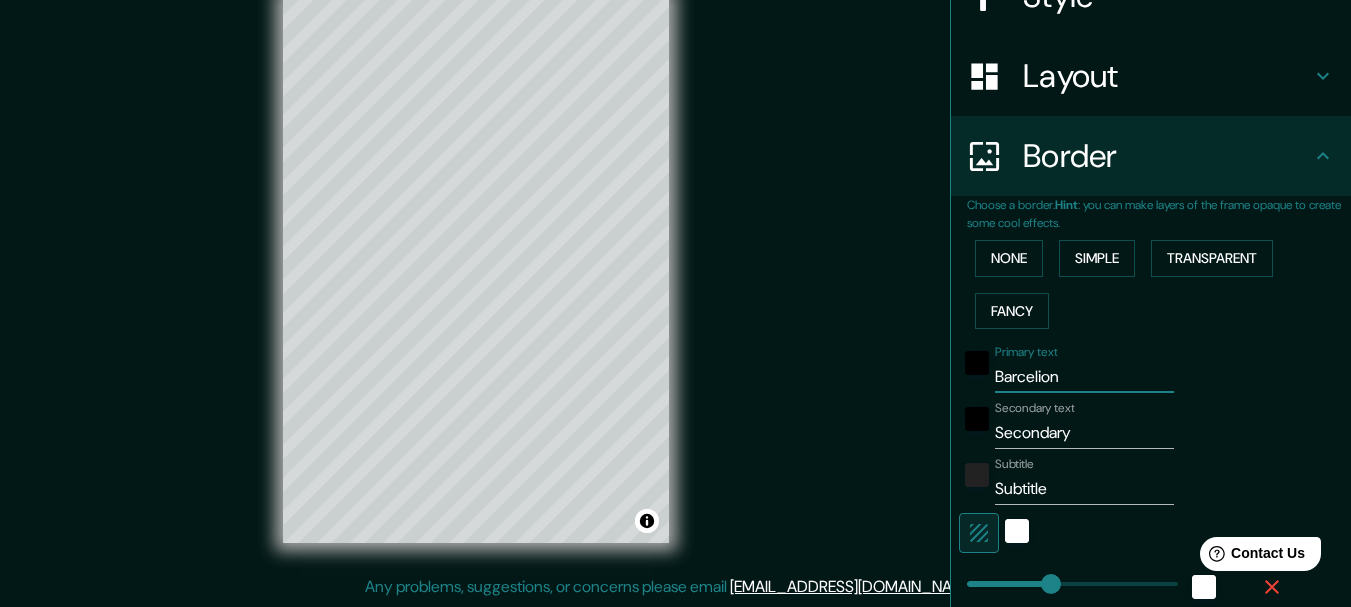 type on "Barceliona" 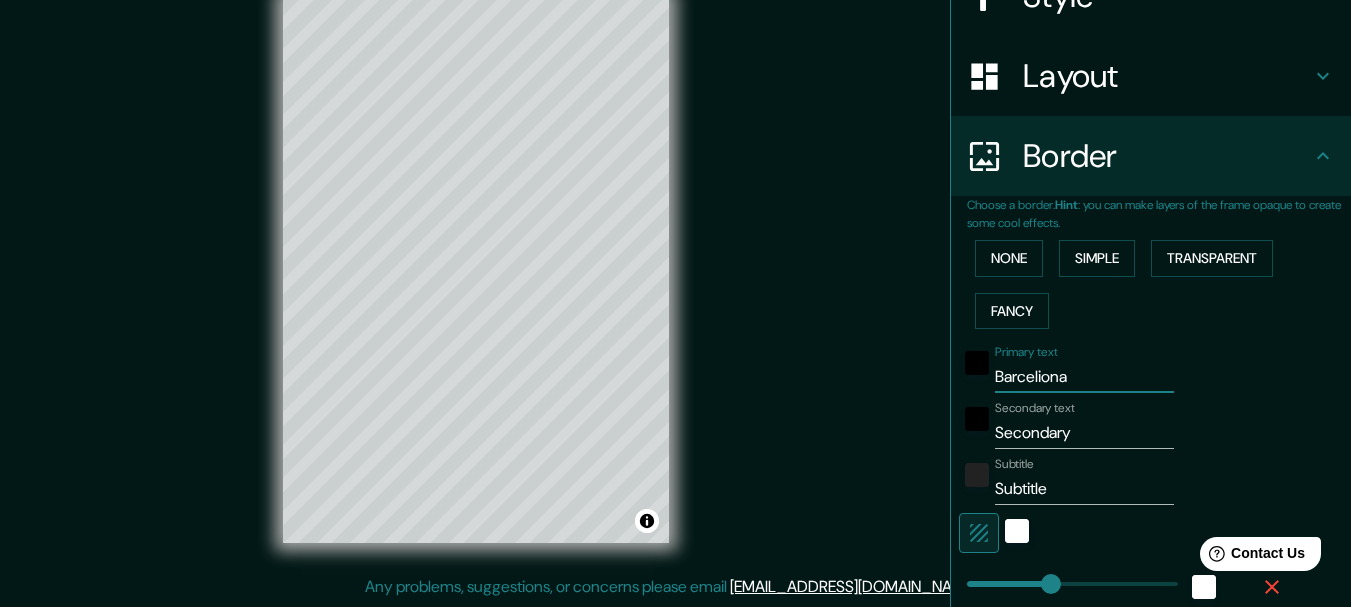 type on "Barcelion" 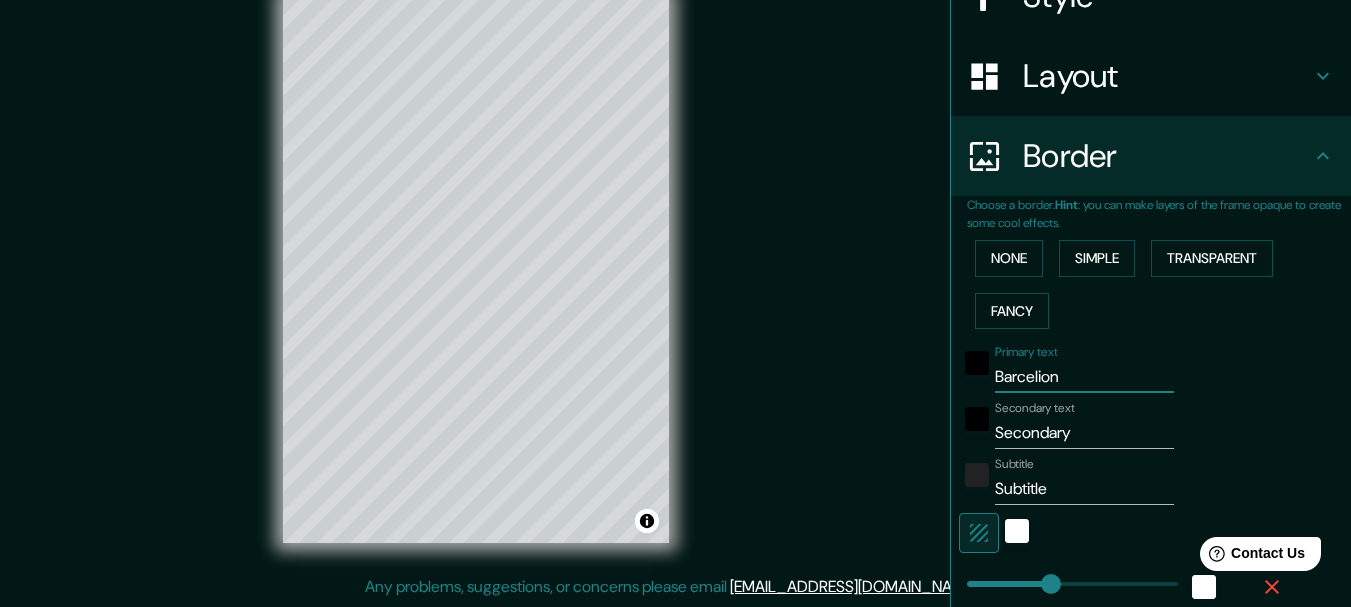 type on "154" 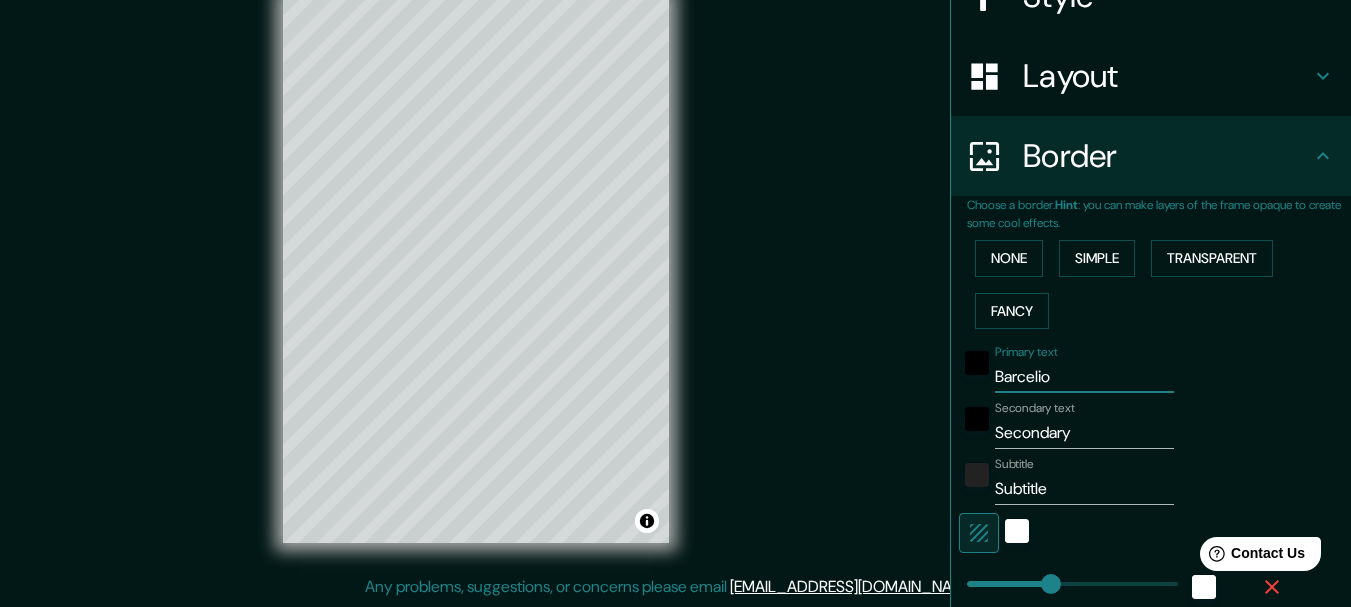 type on "154" 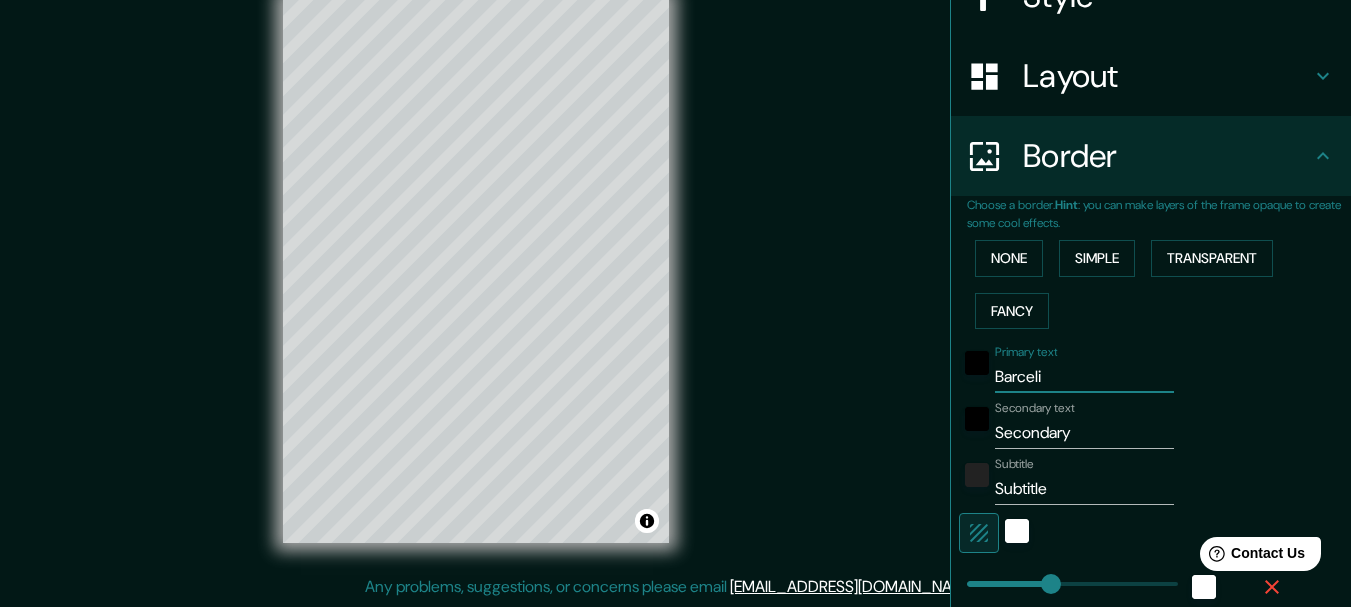 type on "154" 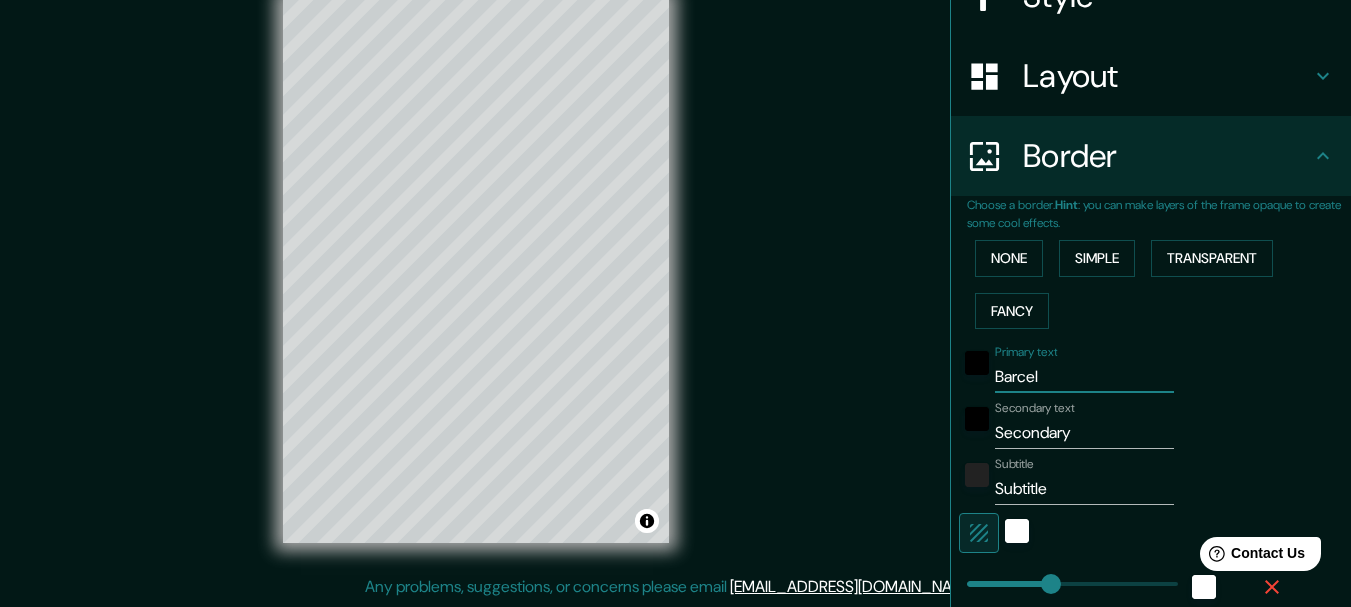 type on "154" 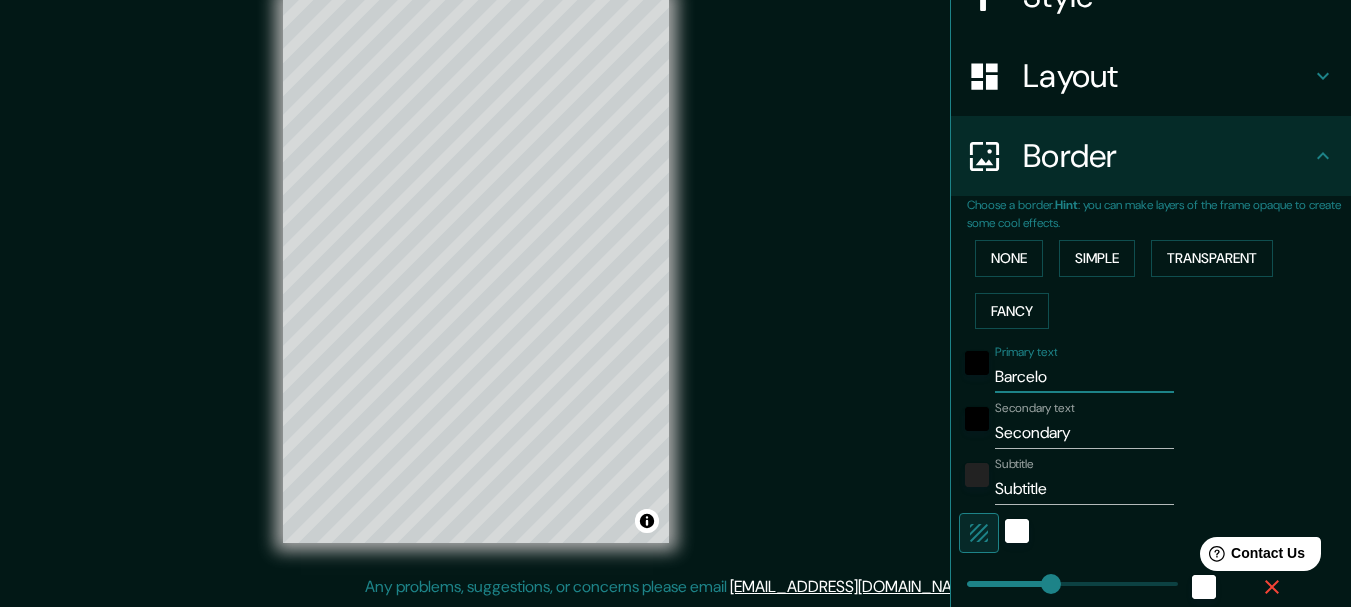 type on "154" 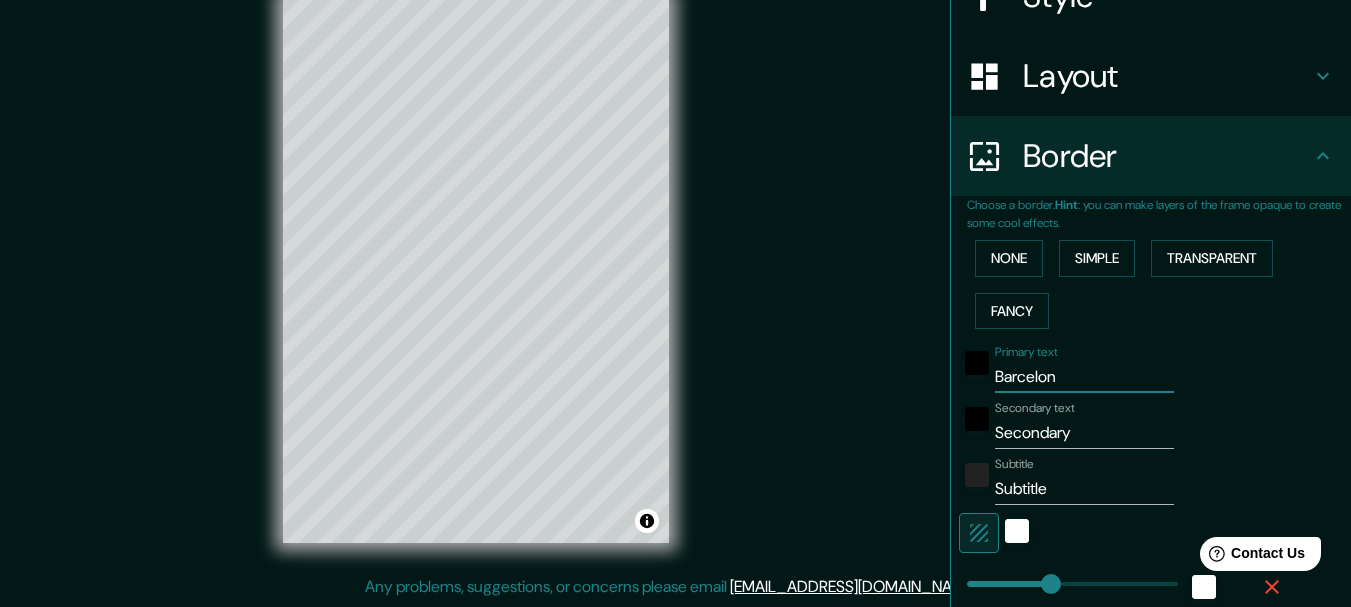 type on "154" 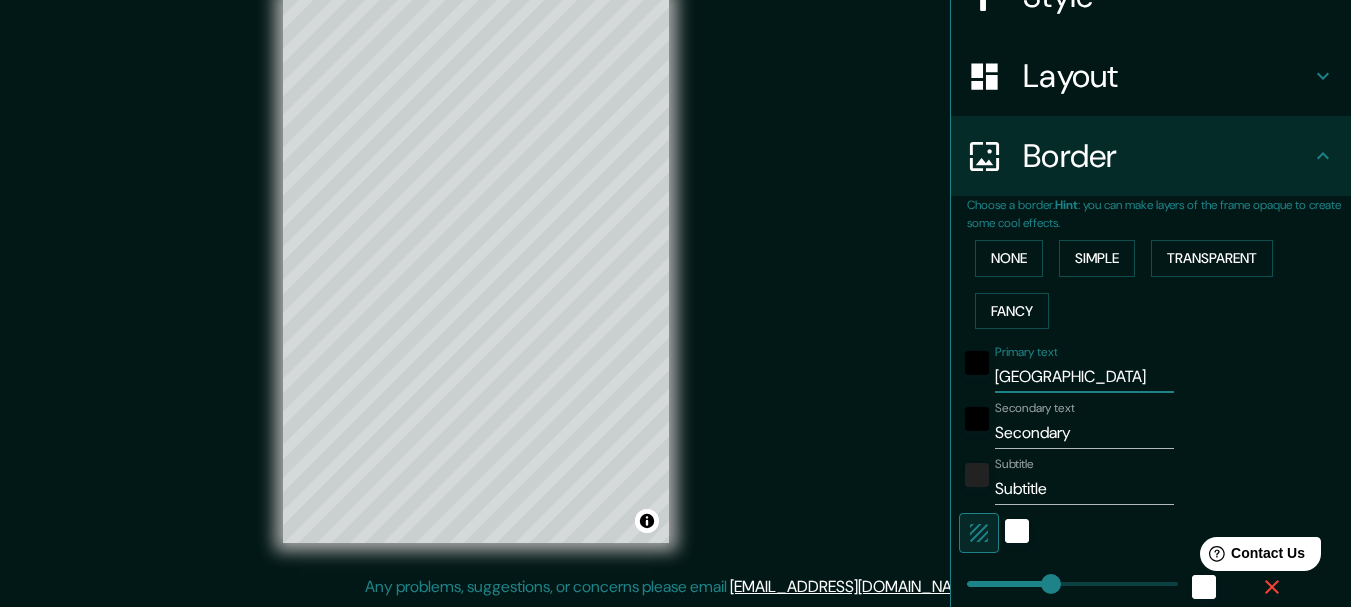 type on "154" 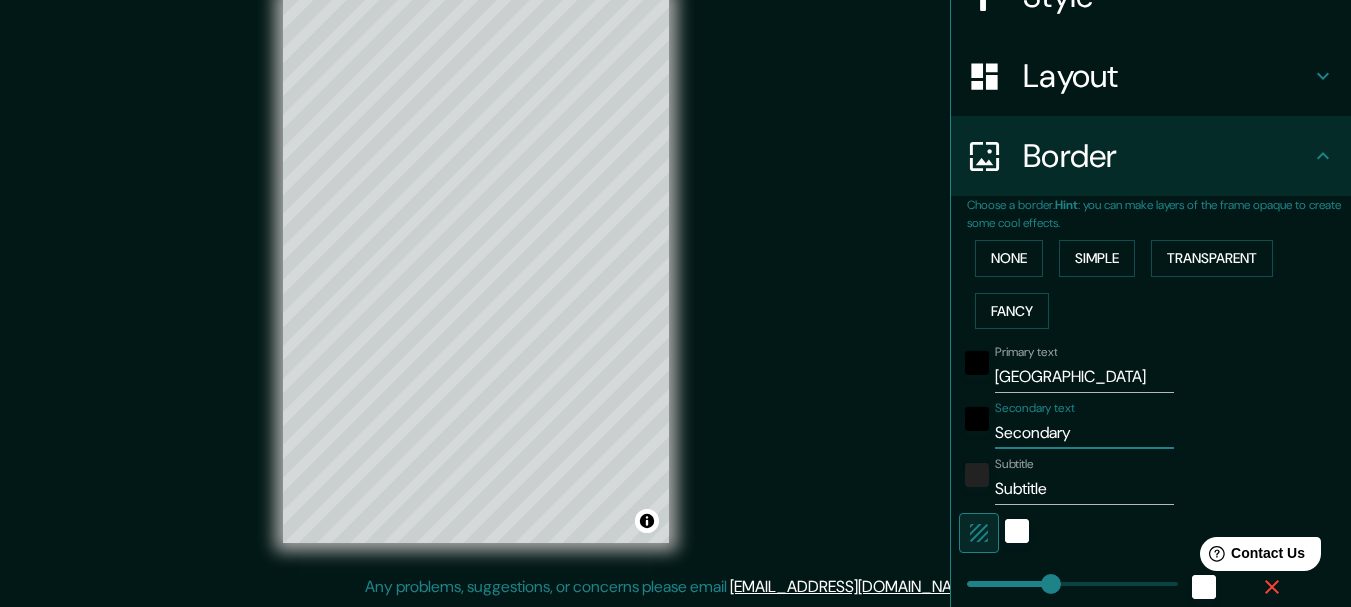 drag, startPoint x: 1051, startPoint y: 440, endPoint x: 943, endPoint y: 440, distance: 108 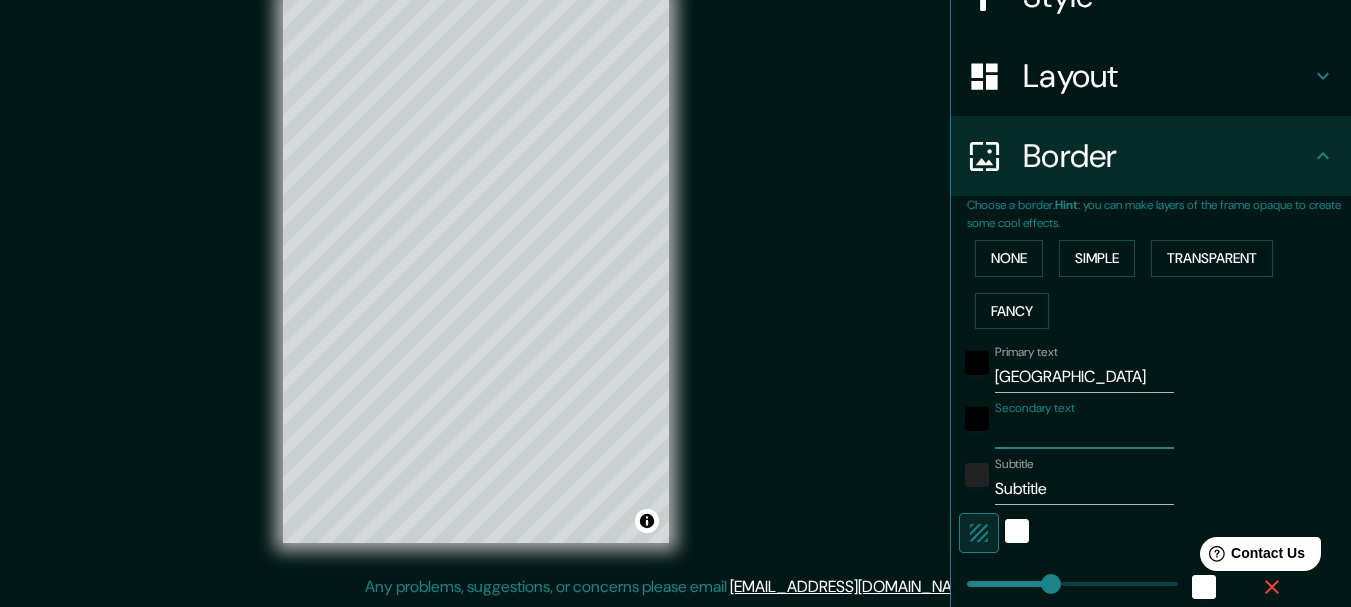 type on "154" 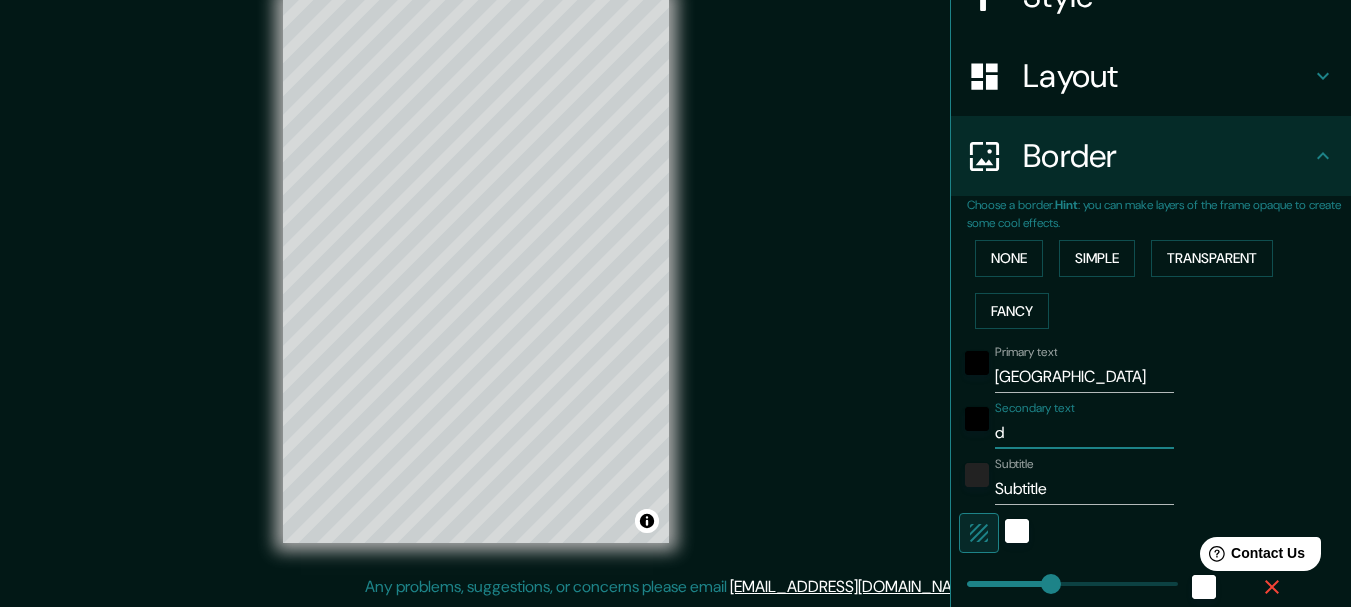 type on "do" 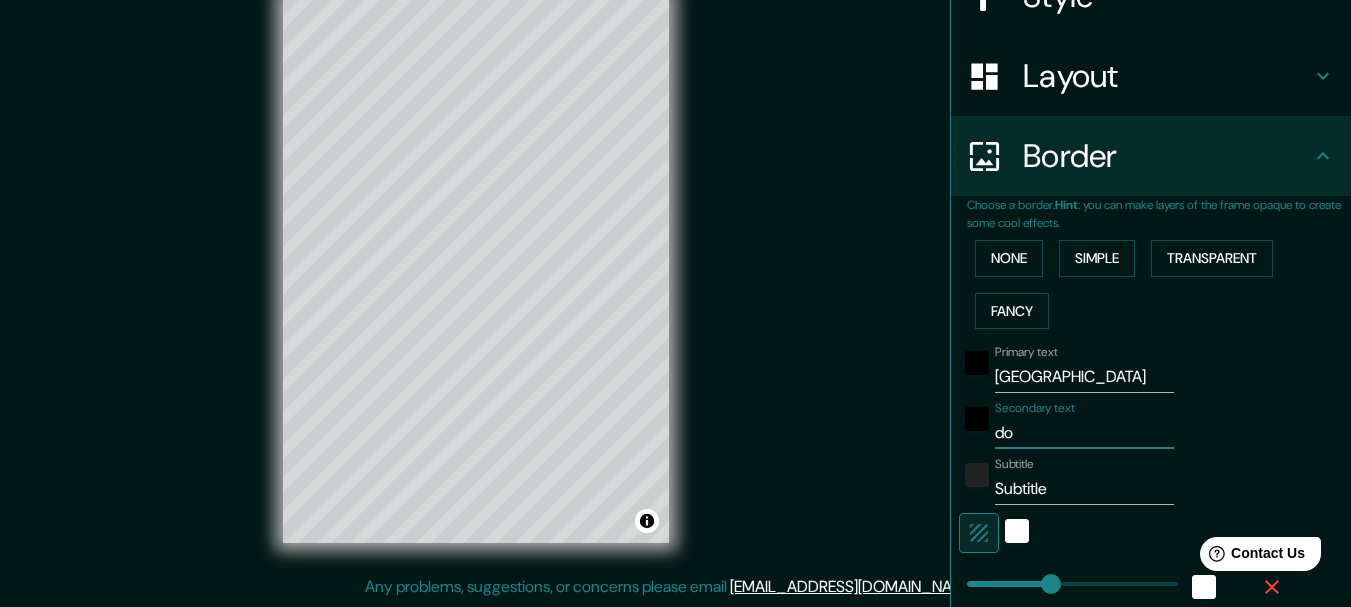 type on "don" 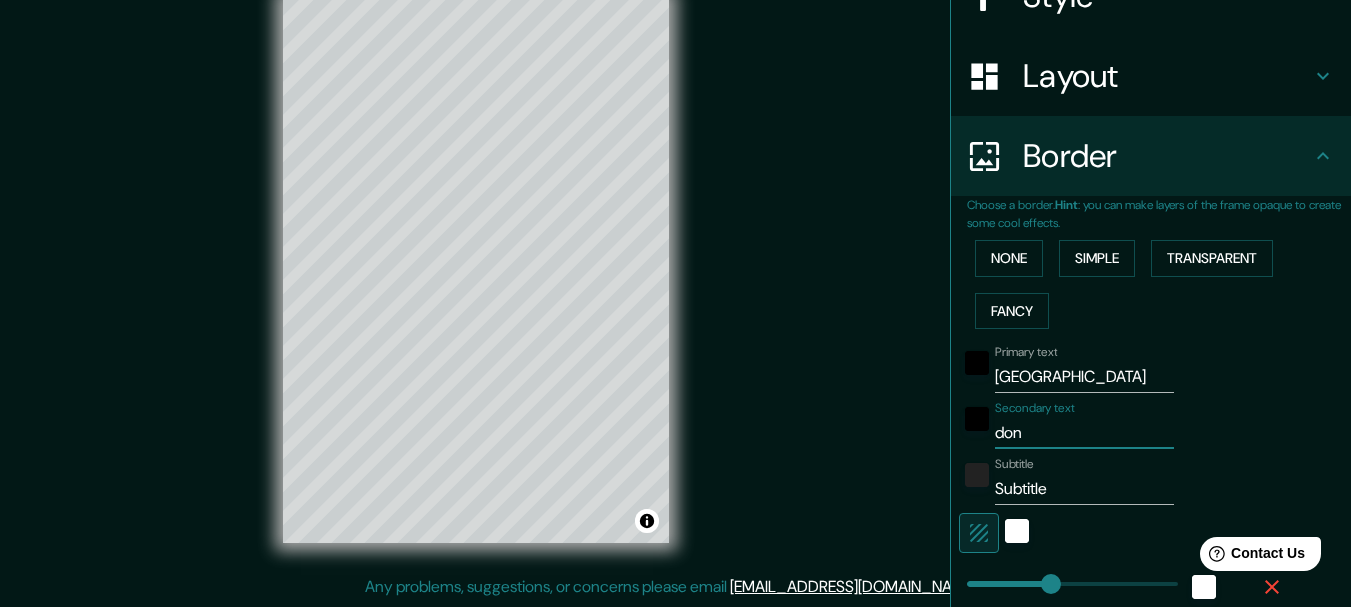 type on "154" 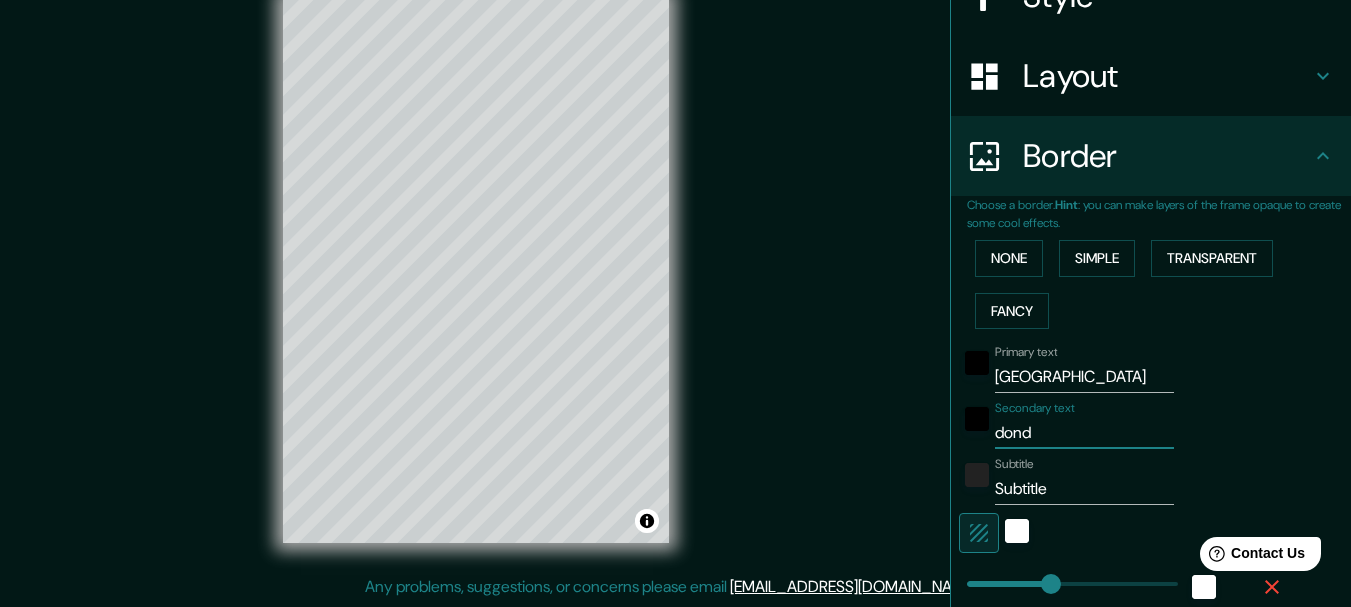 type on "donde" 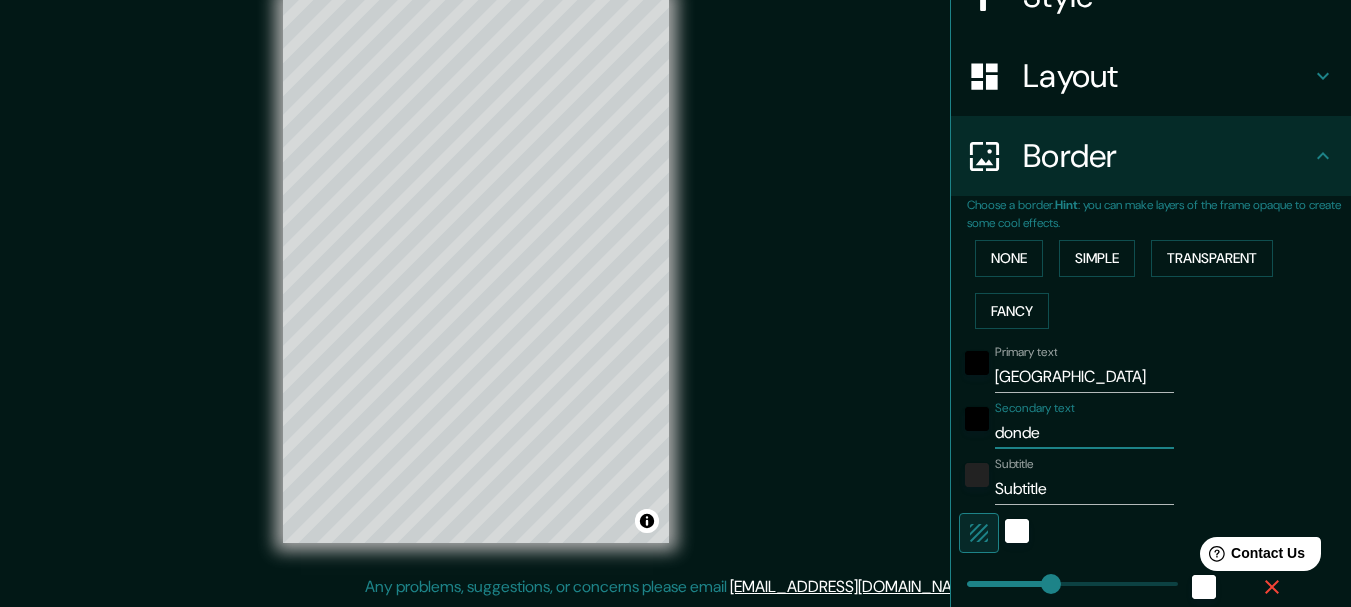 type on "154" 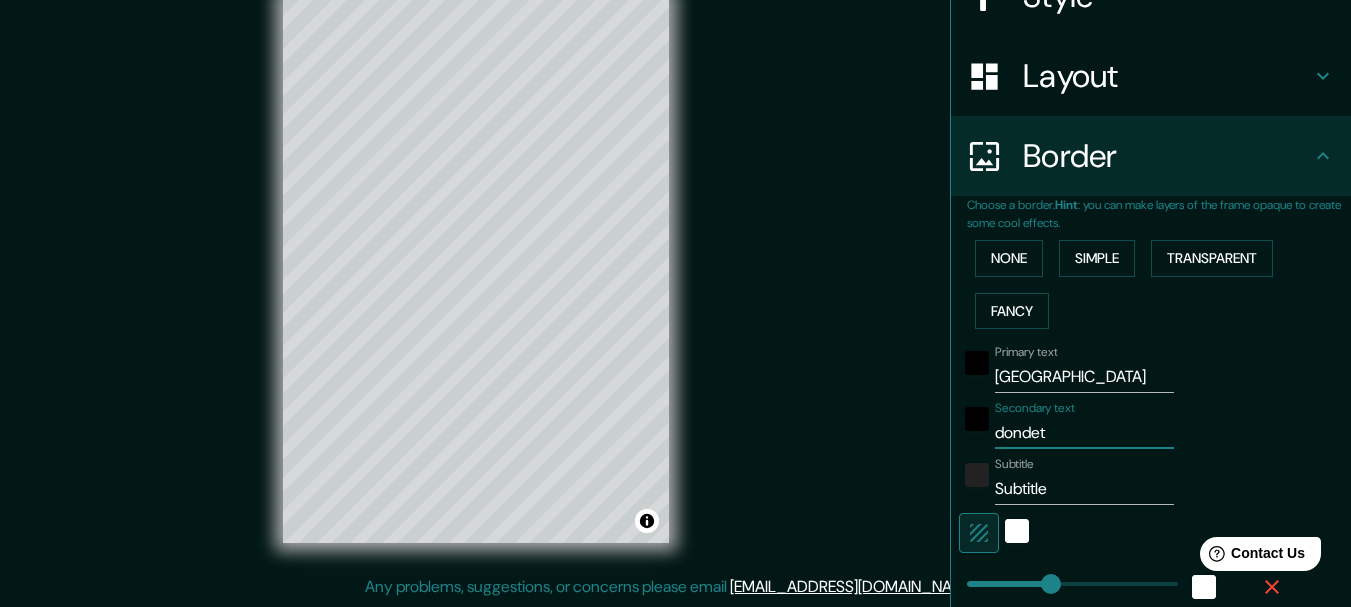 type on "dondeto" 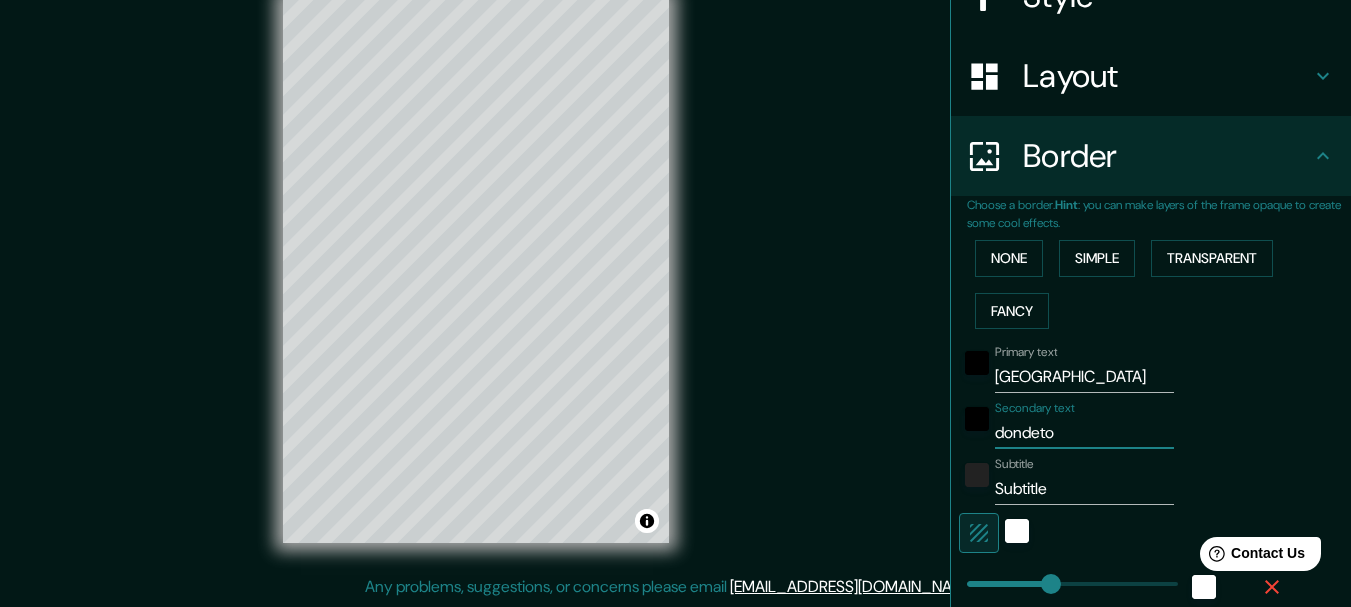 type on "154" 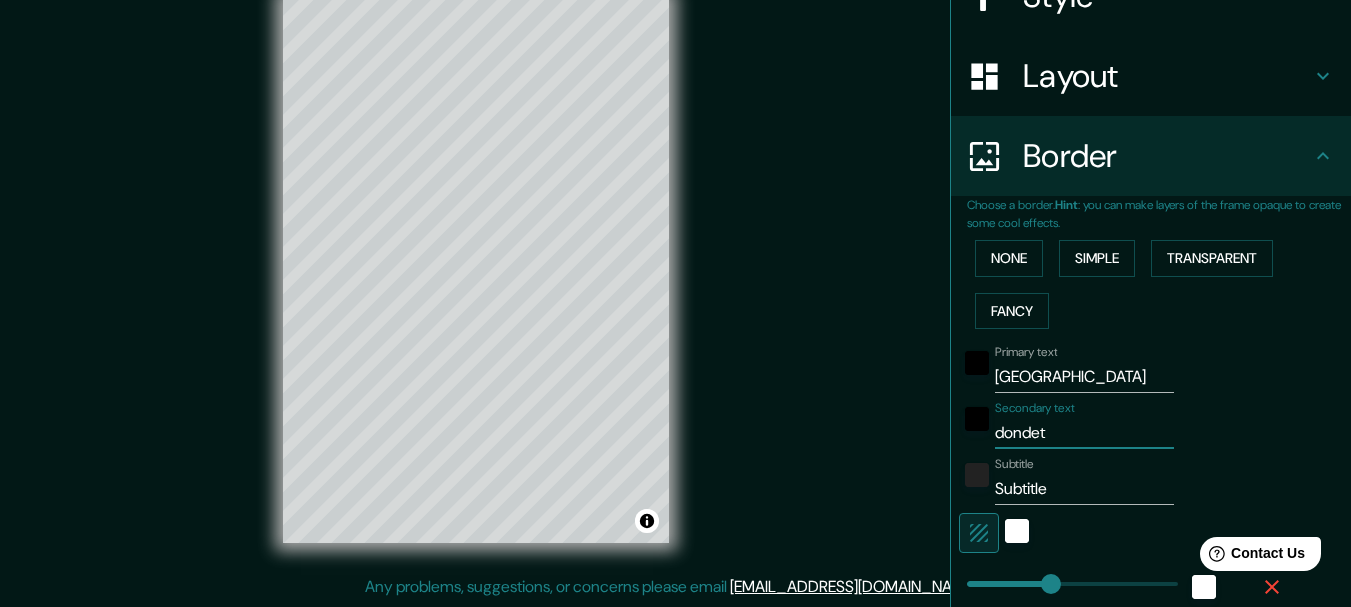 type on "donde" 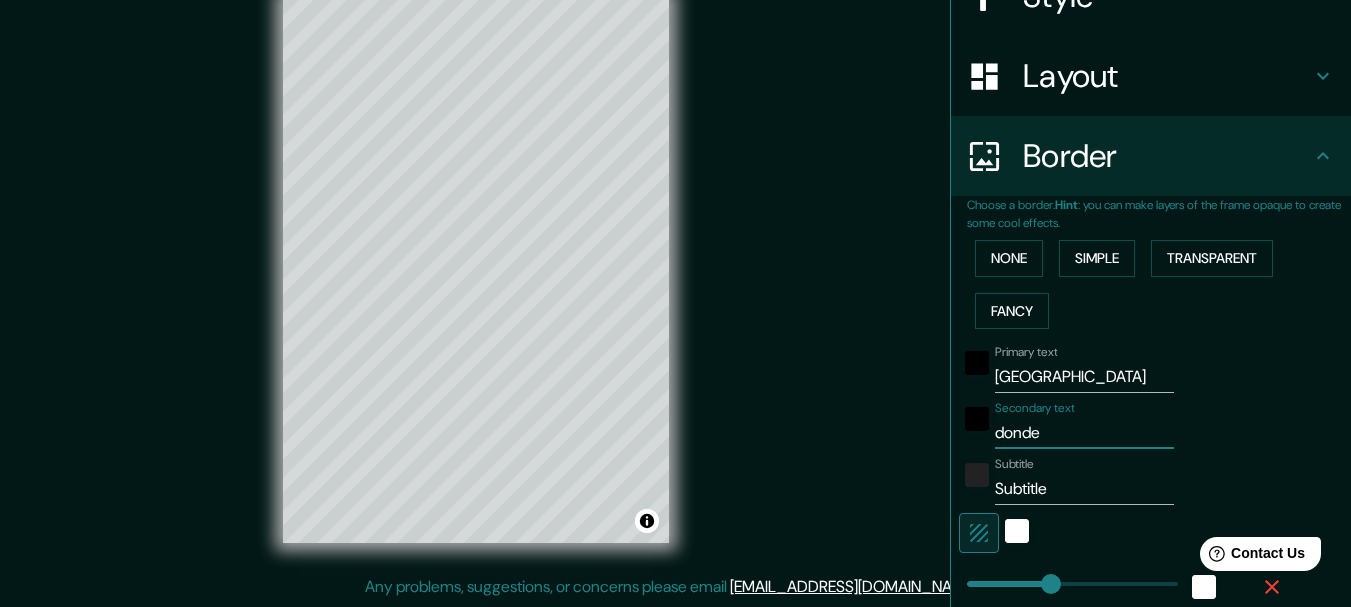 type on "154" 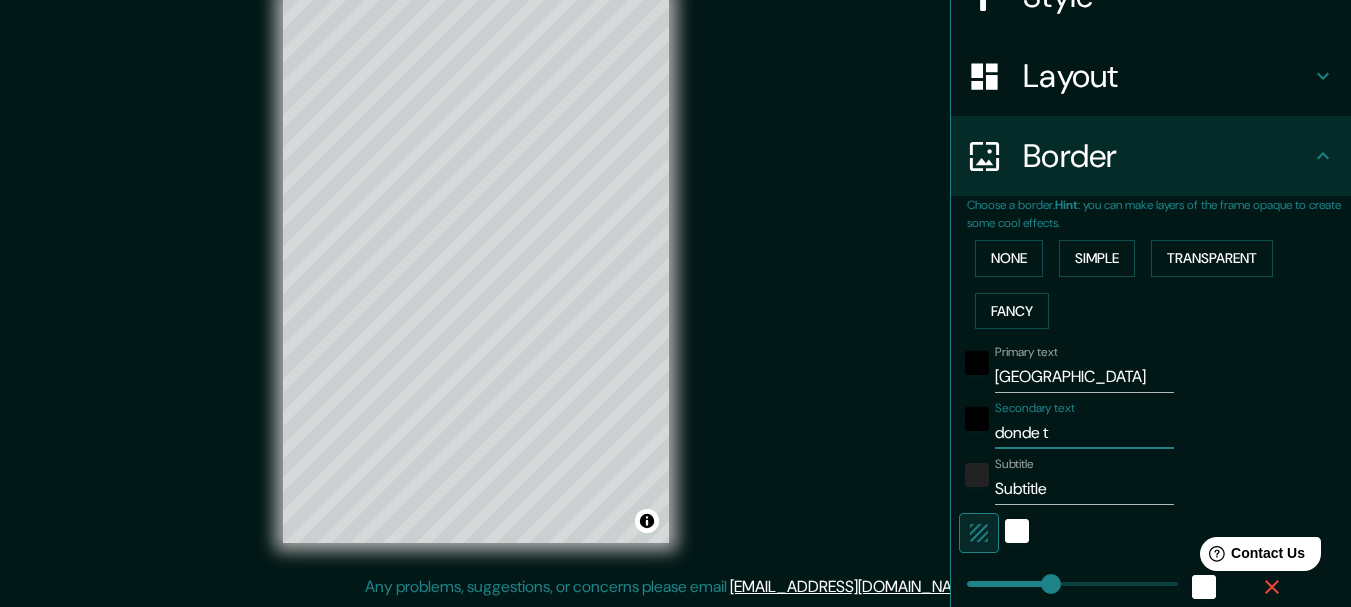 type on "donde to" 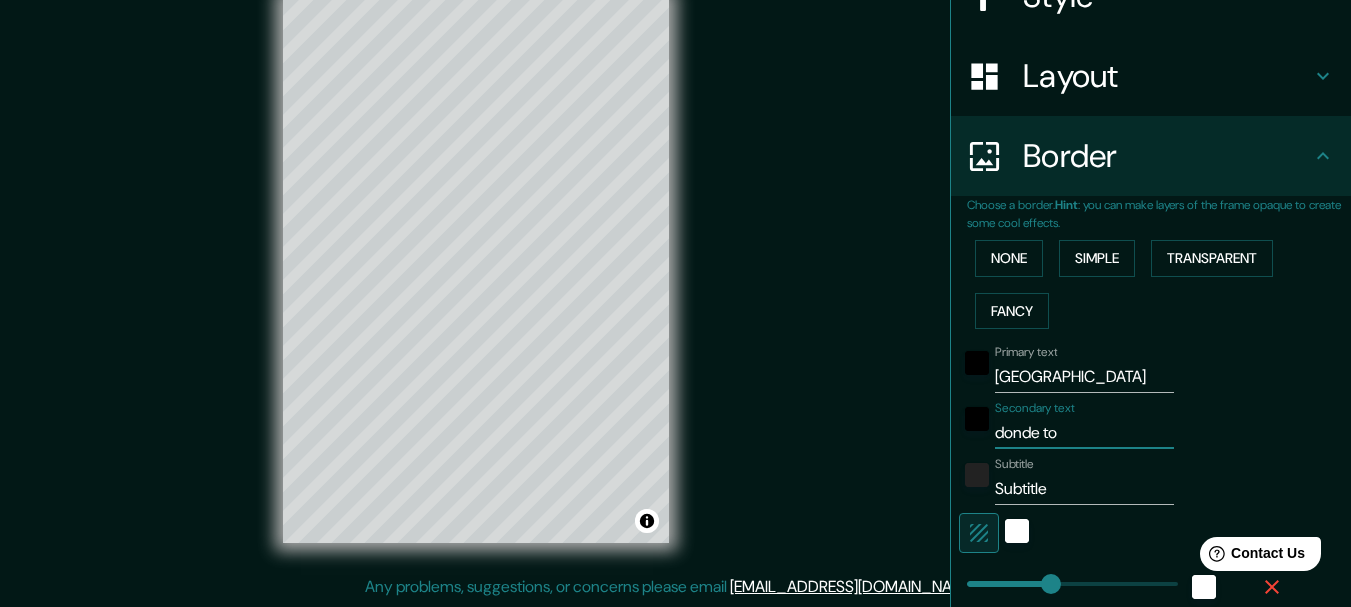 type on "154" 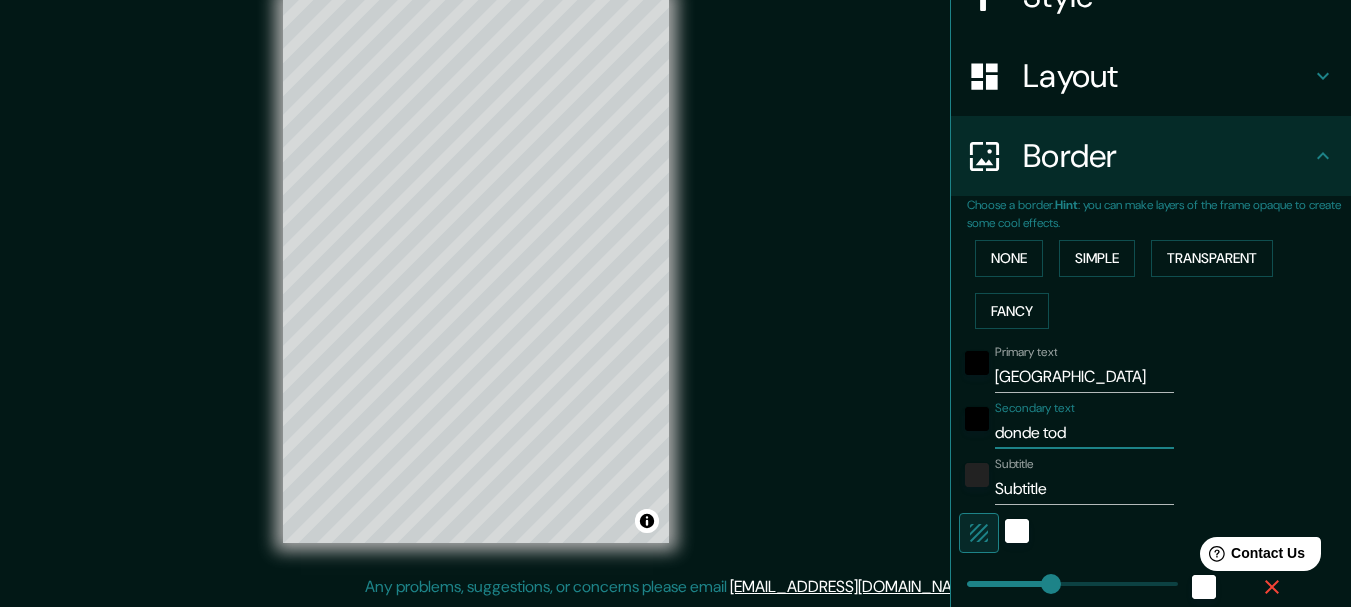 type on "donde todo" 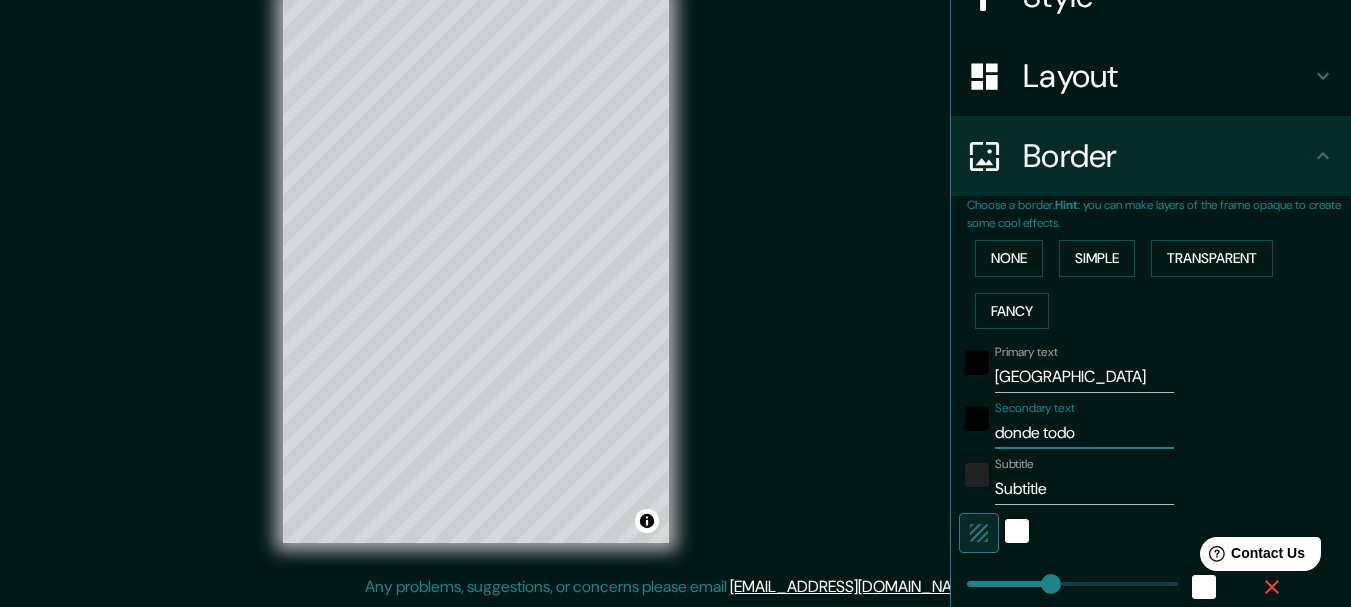 type on "donde todo" 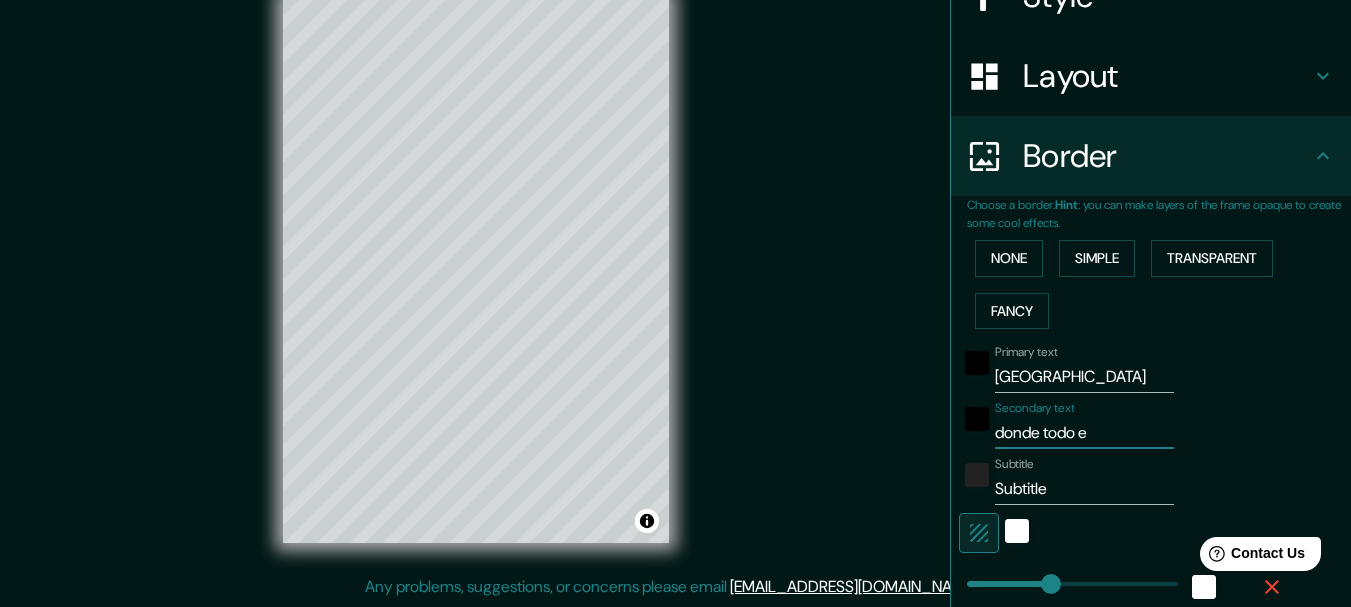 type on "donde todo em" 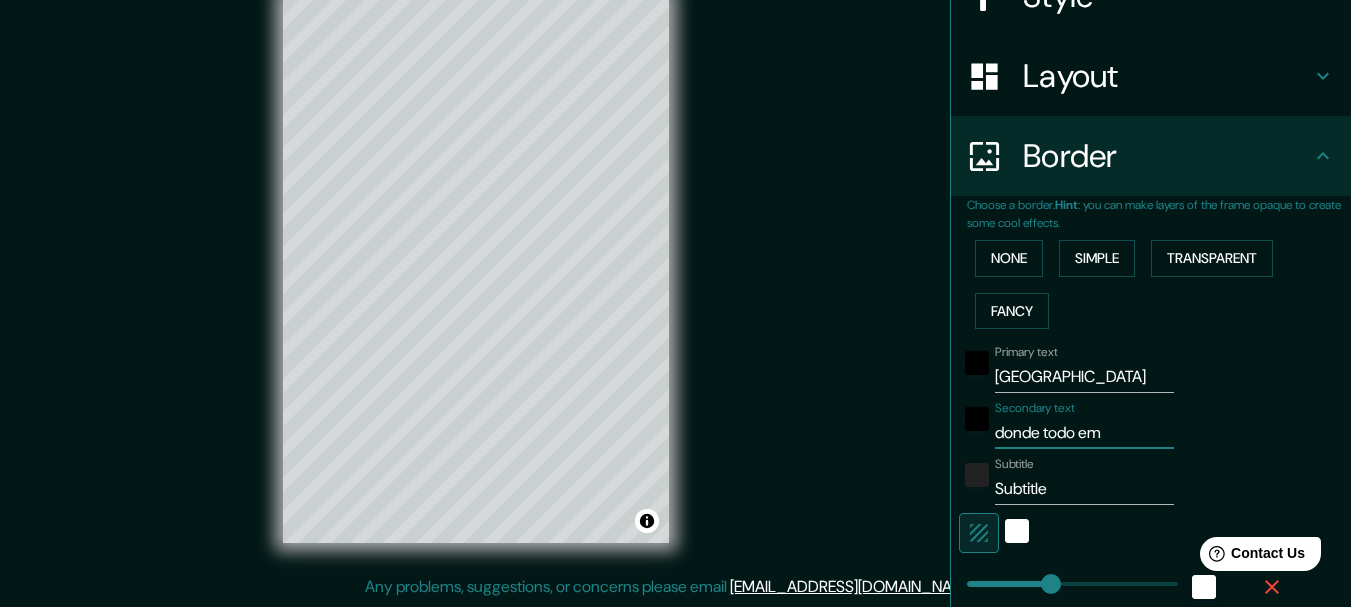 type on "donde todo emp" 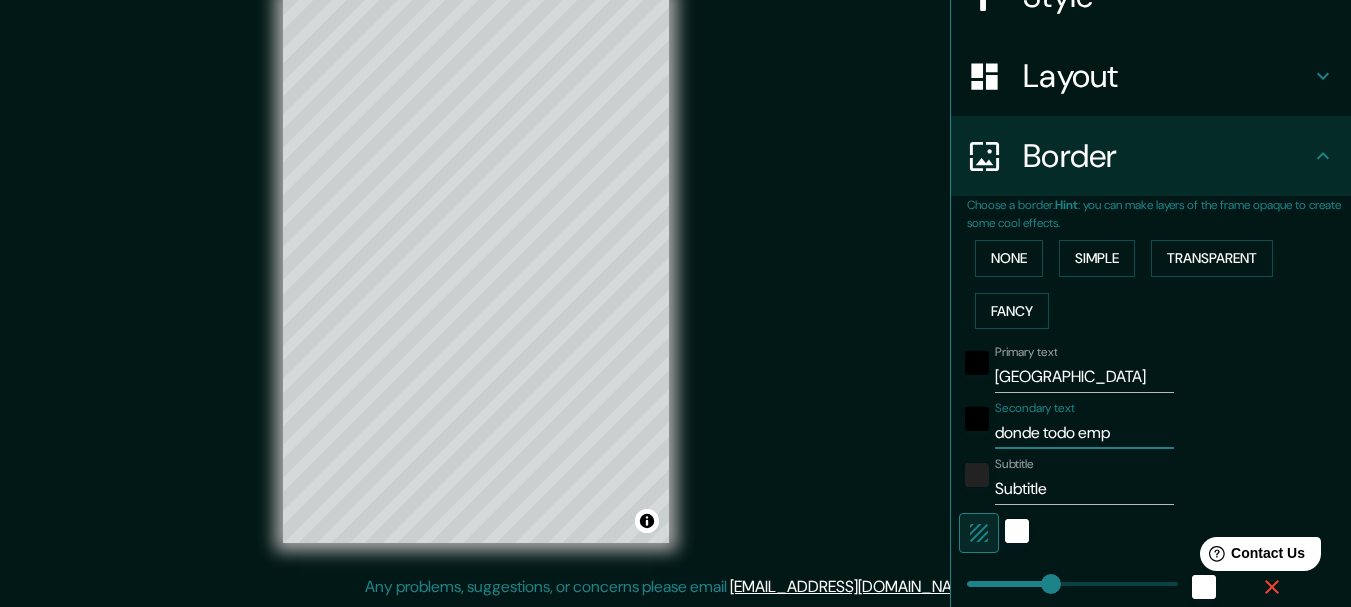 type on "donde todo empe" 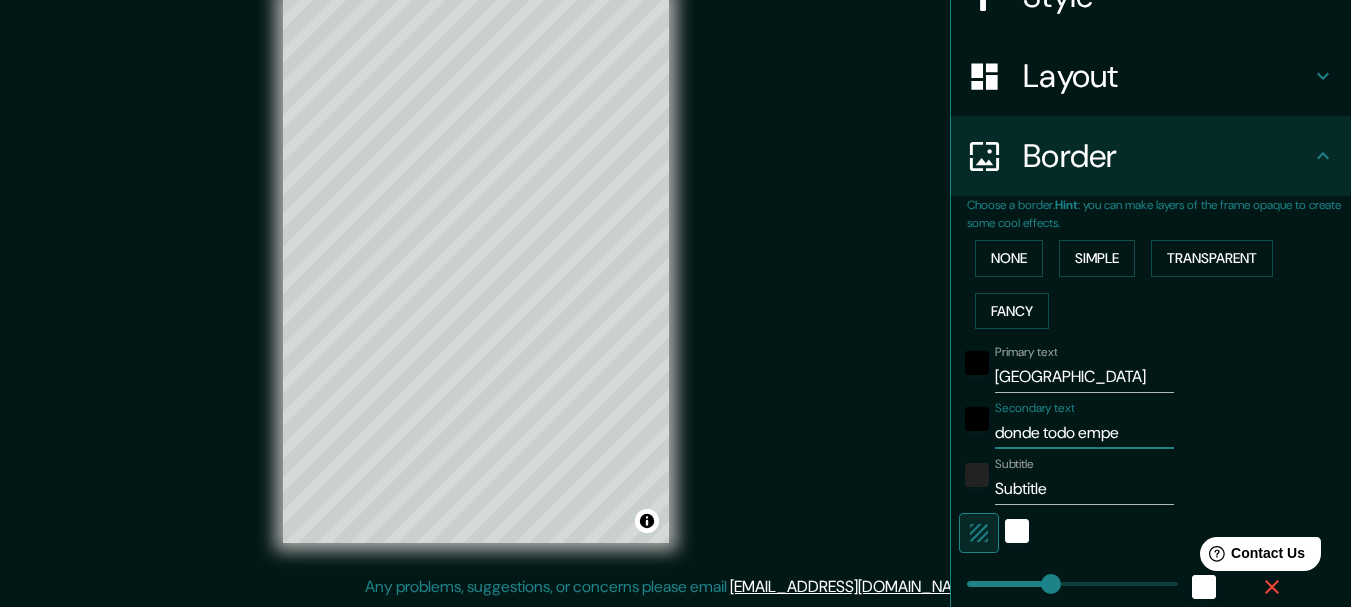 type on "donde todo empez" 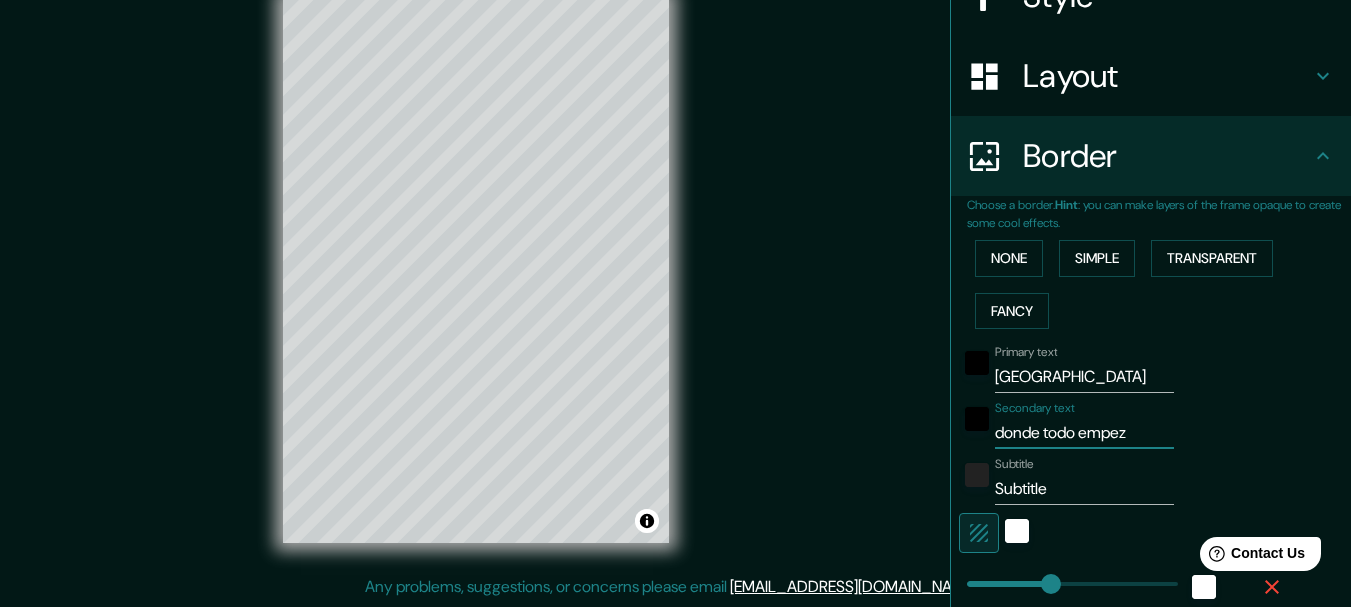 type on "31" 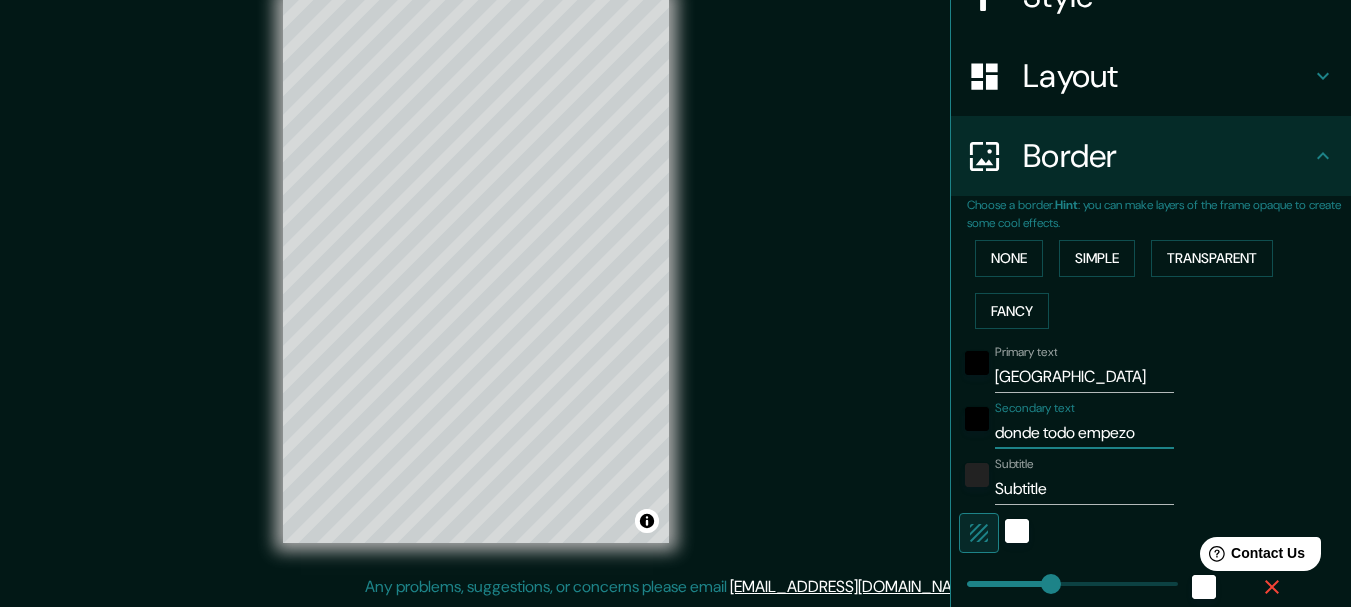 type on "154" 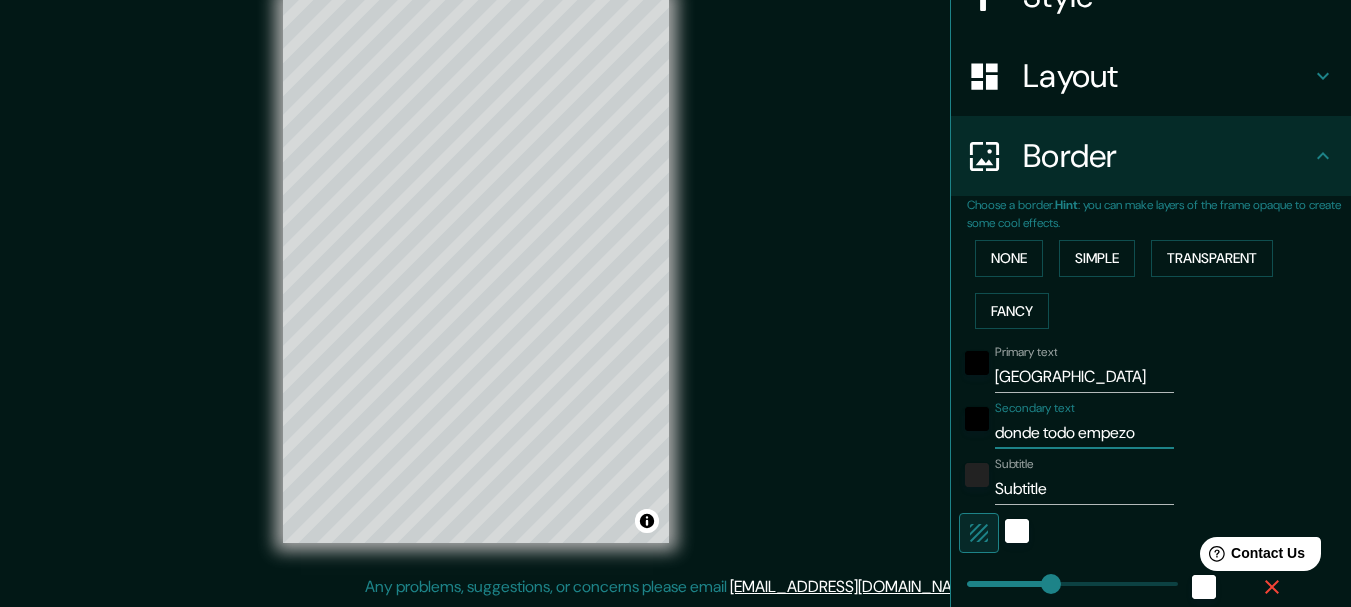 type on "donde todo empezo" 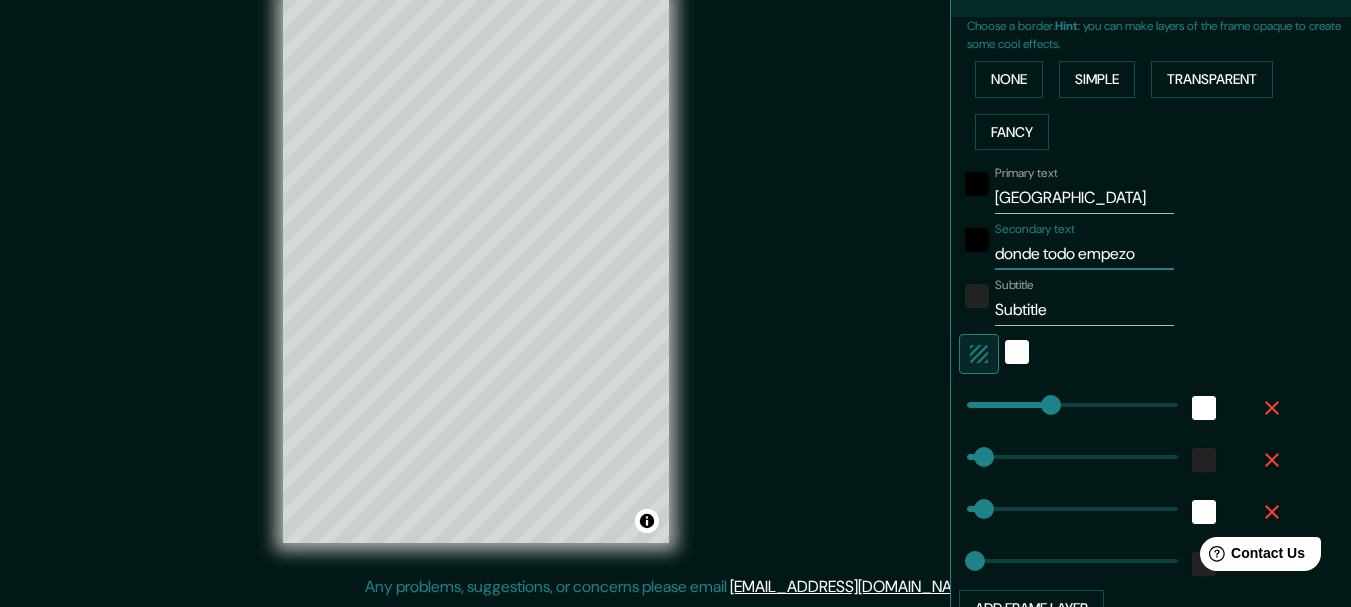 scroll, scrollTop: 470, scrollLeft: 0, axis: vertical 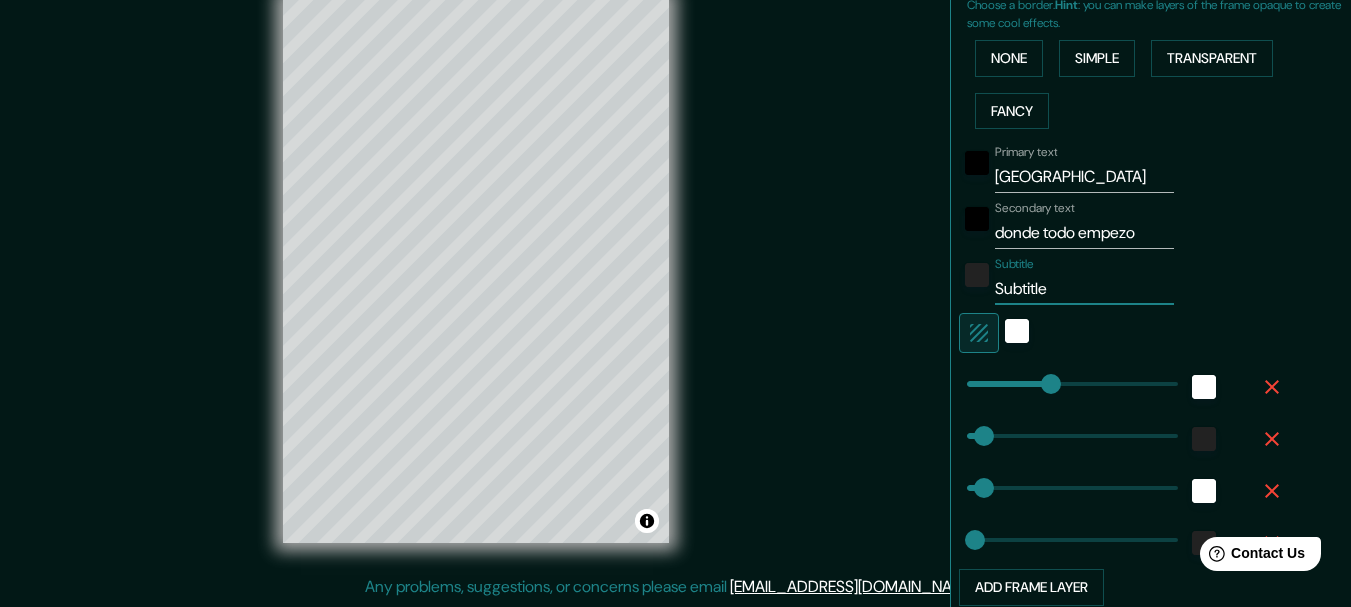 drag, startPoint x: 1053, startPoint y: 297, endPoint x: 895, endPoint y: 297, distance: 158 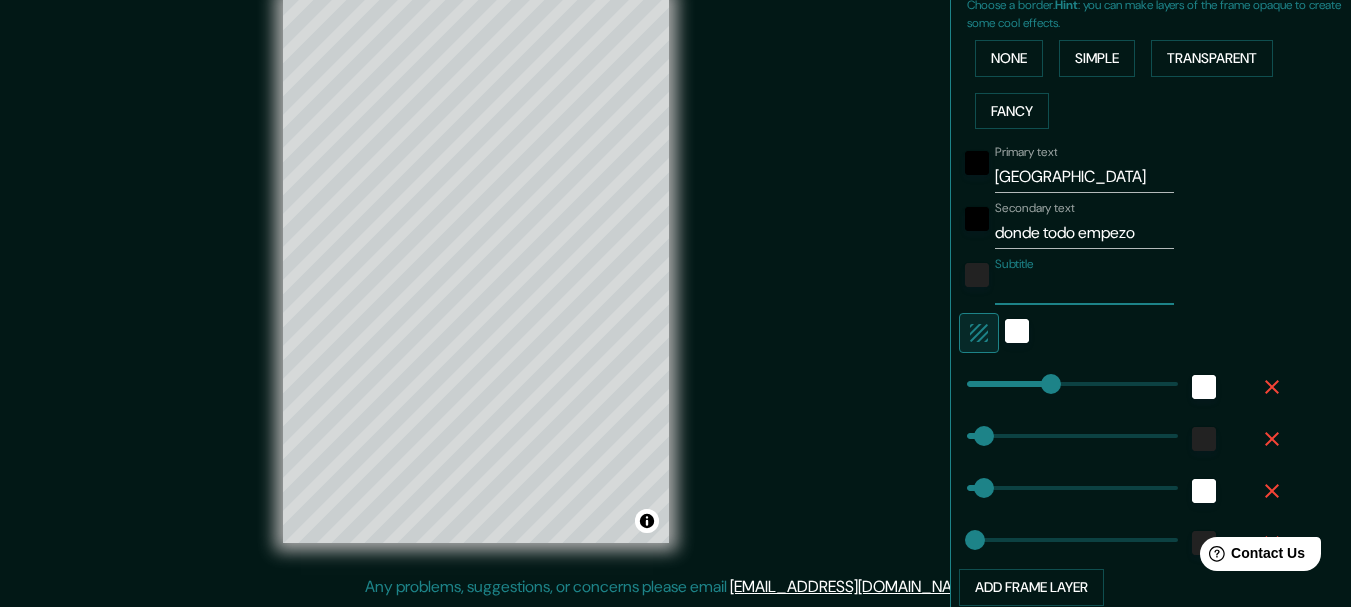 type on "154" 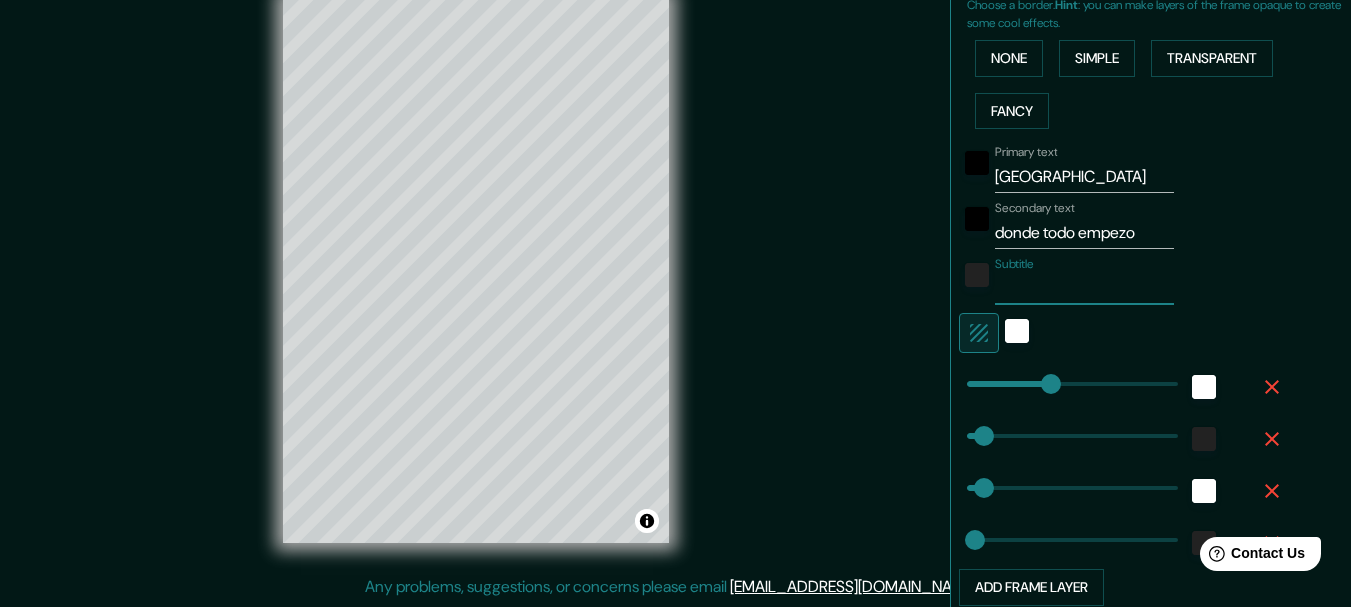 type on "15" 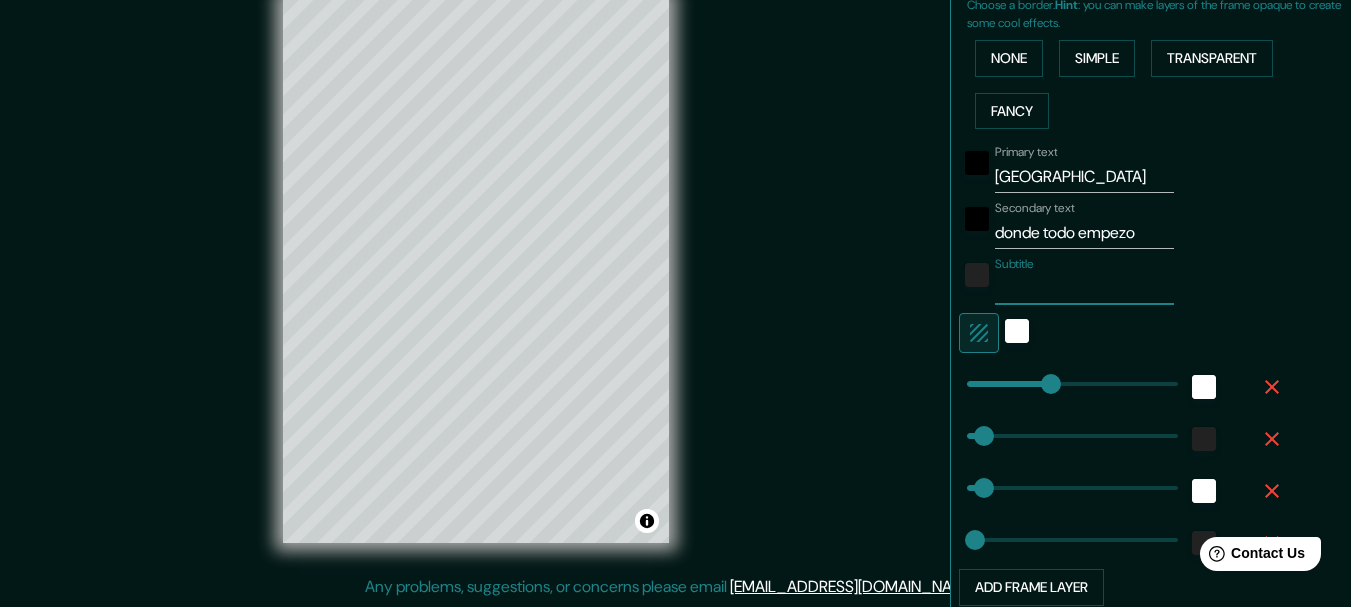 type on "154" 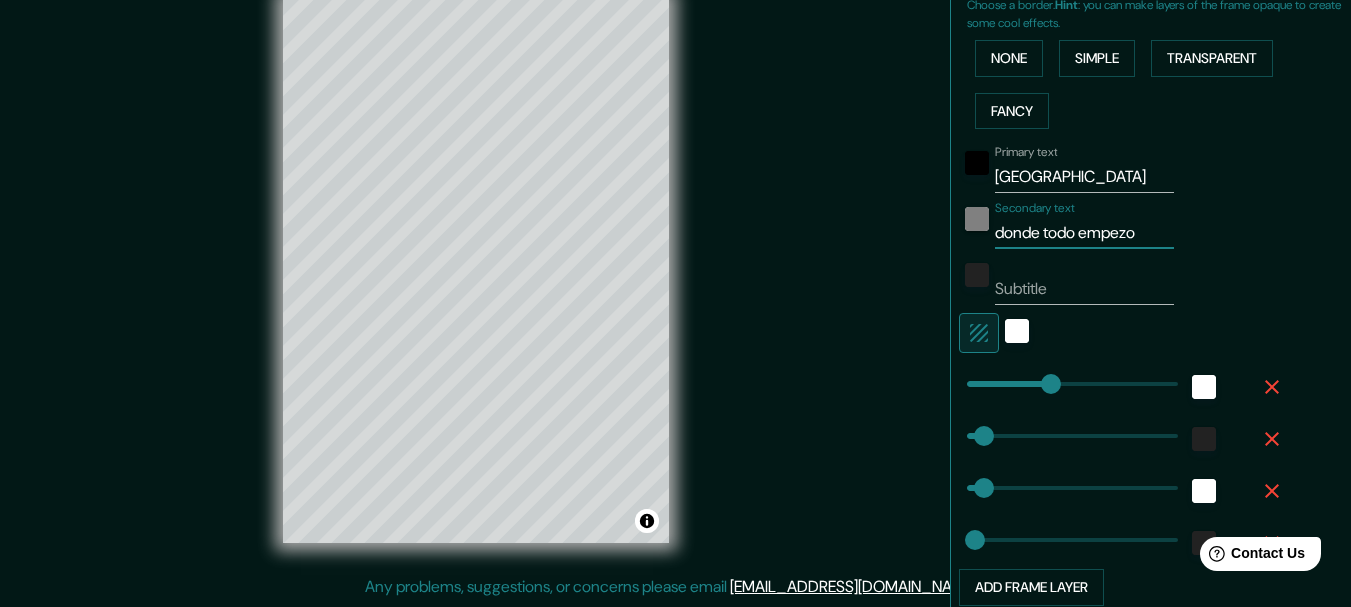 drag, startPoint x: 1144, startPoint y: 233, endPoint x: 958, endPoint y: 226, distance: 186.13167 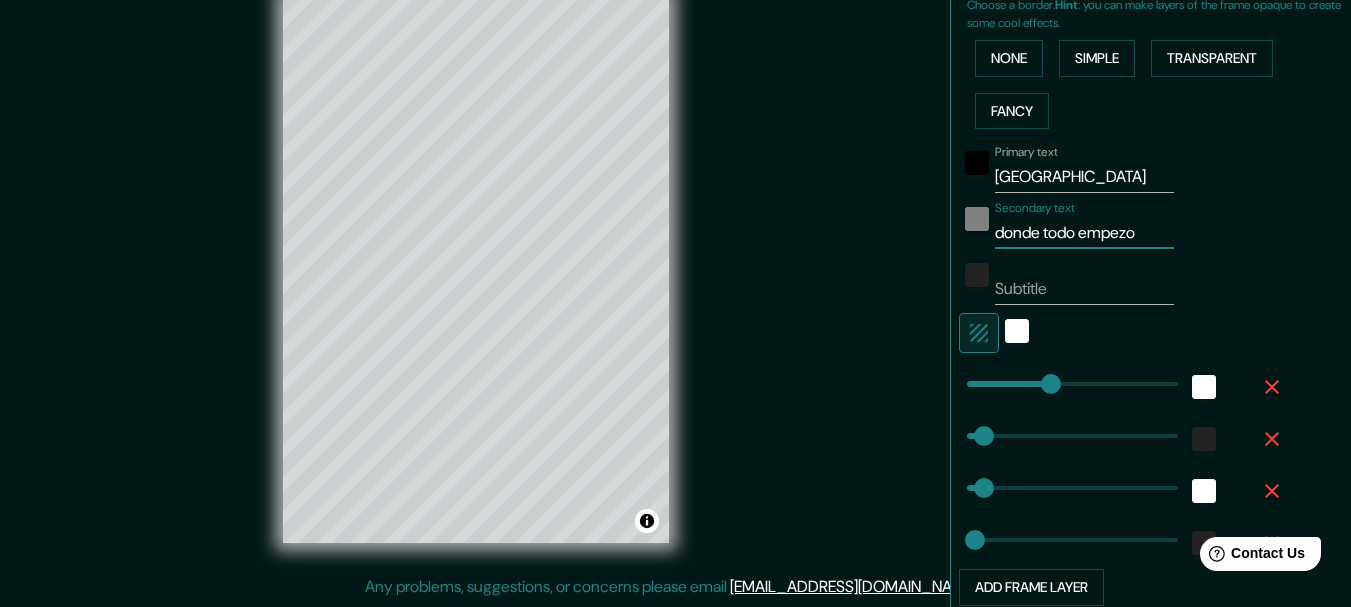 type 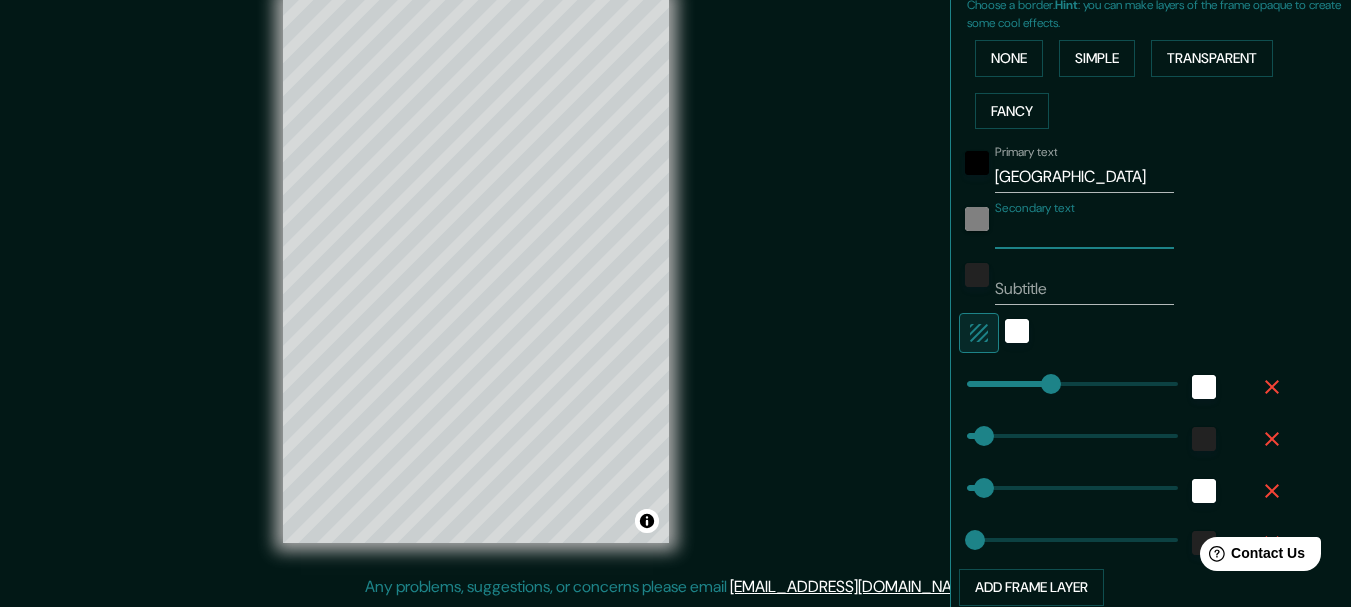 type on "154" 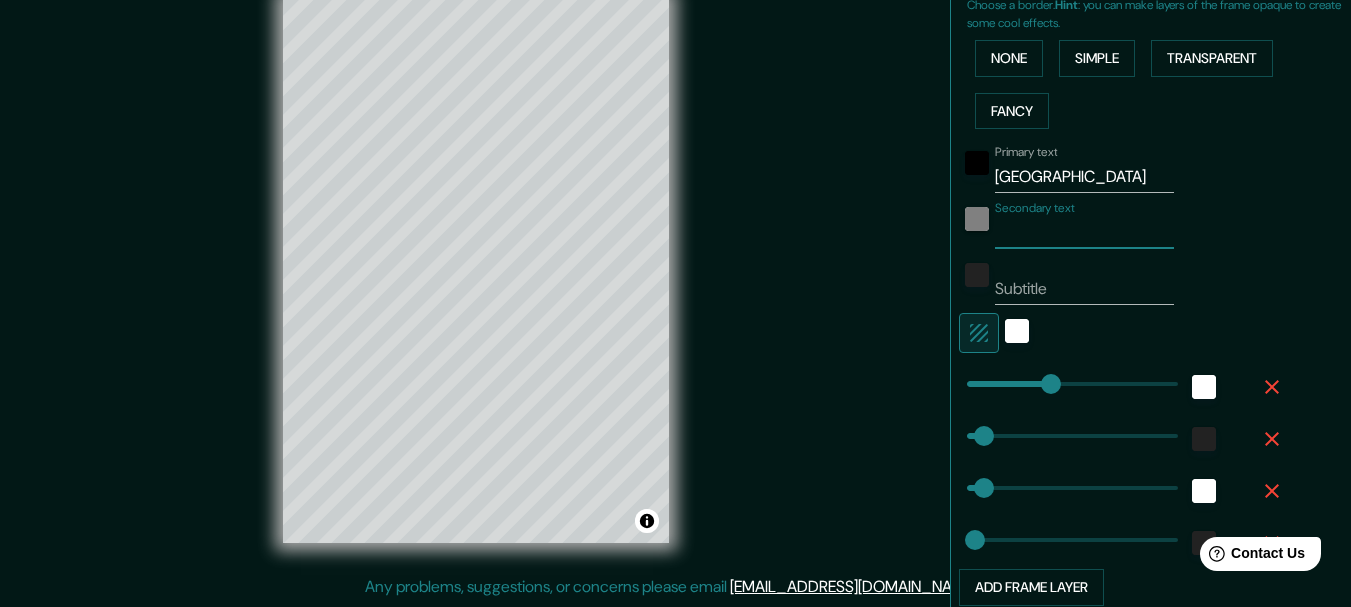 type on "3" 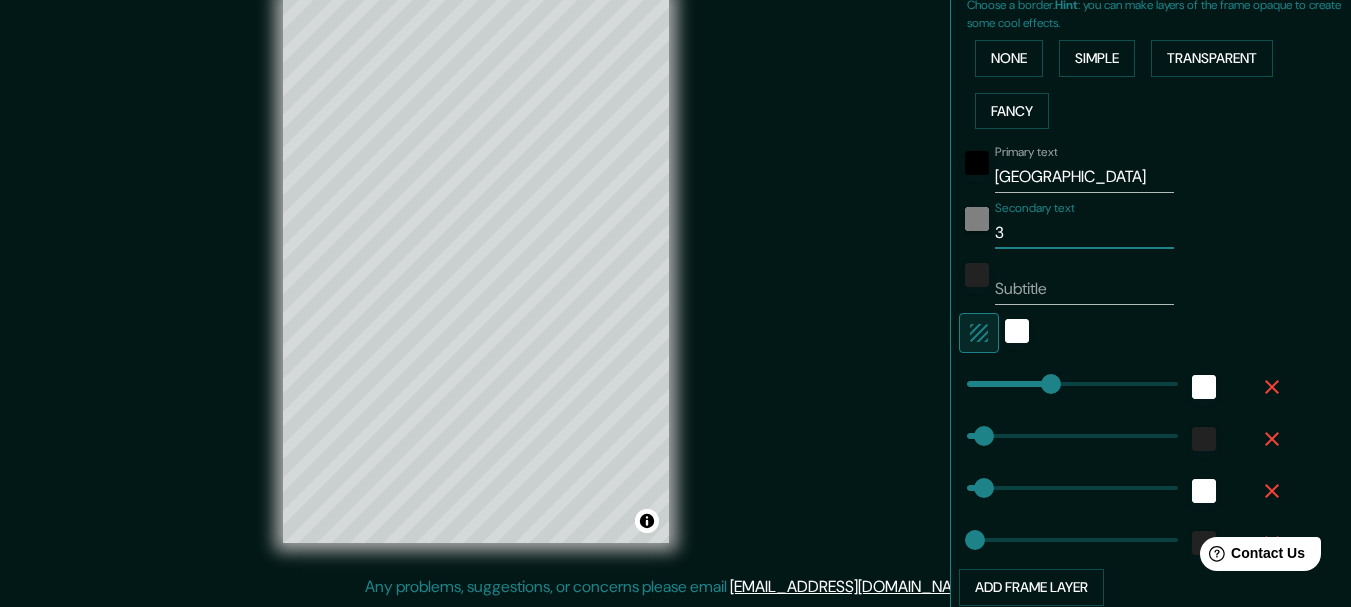 type on "154" 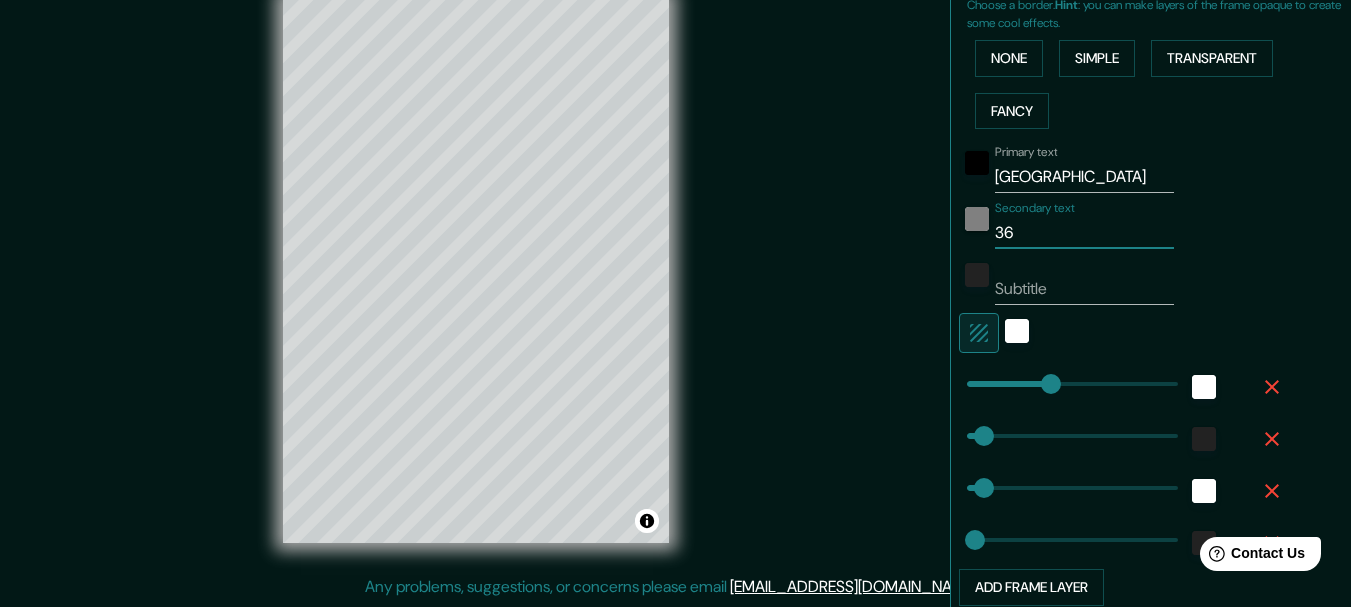 type on "154" 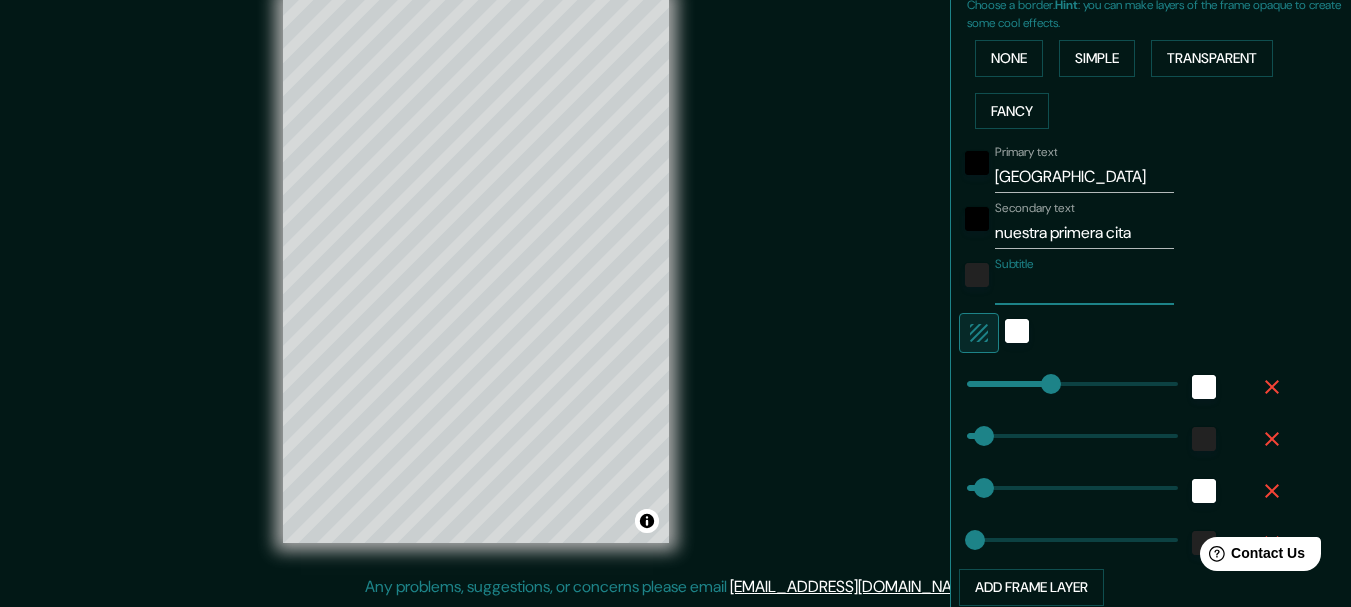 click on "Subtitle" at bounding box center [1084, 289] 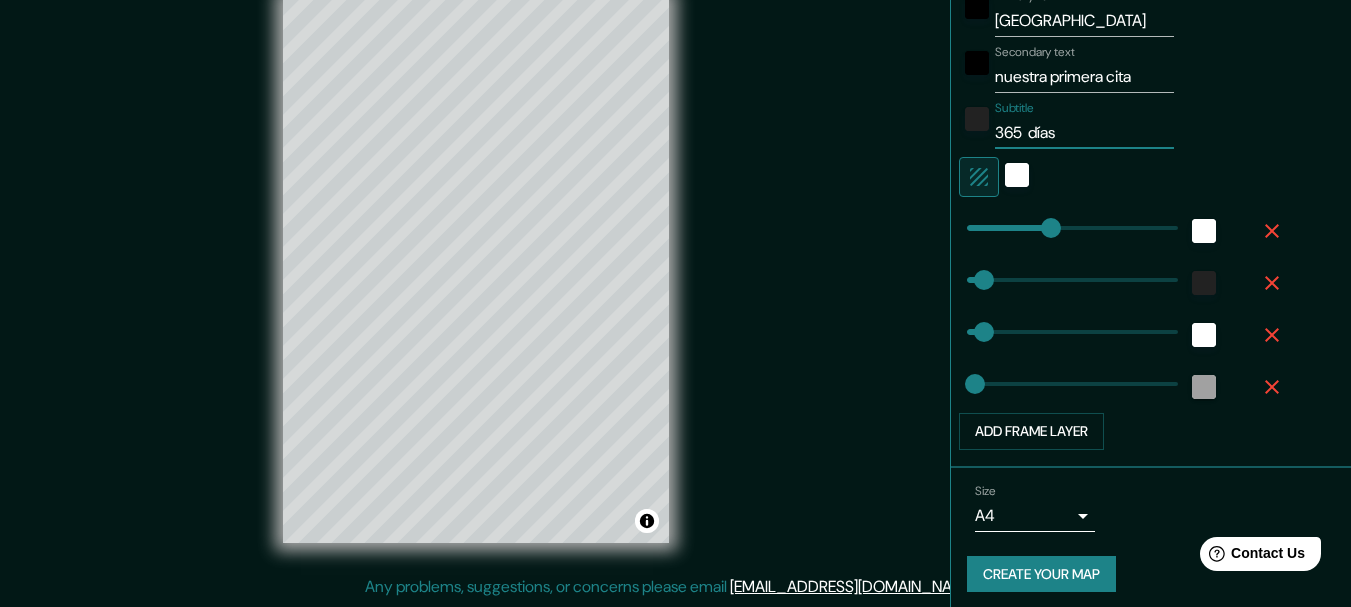 scroll, scrollTop: 635, scrollLeft: 0, axis: vertical 